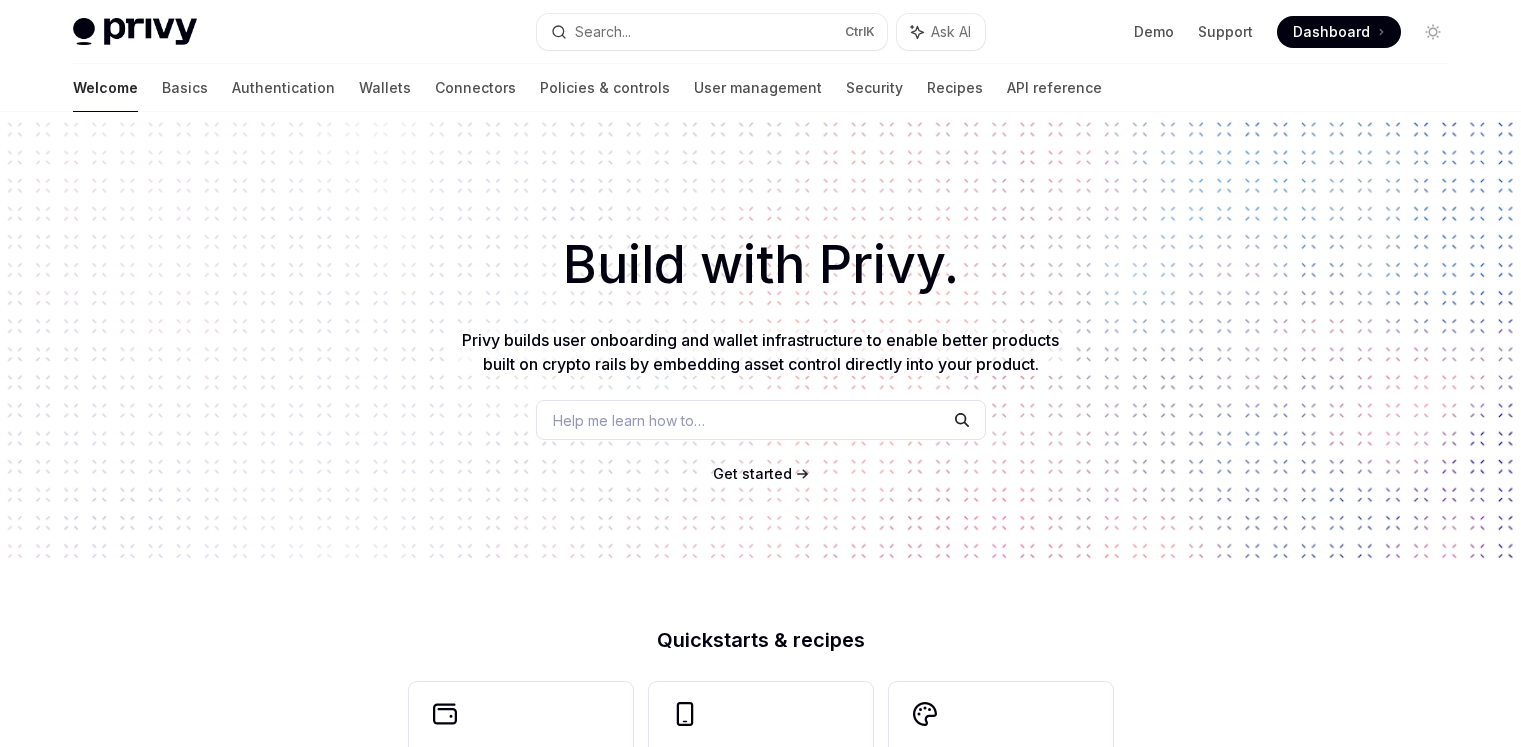 scroll, scrollTop: 0, scrollLeft: 0, axis: both 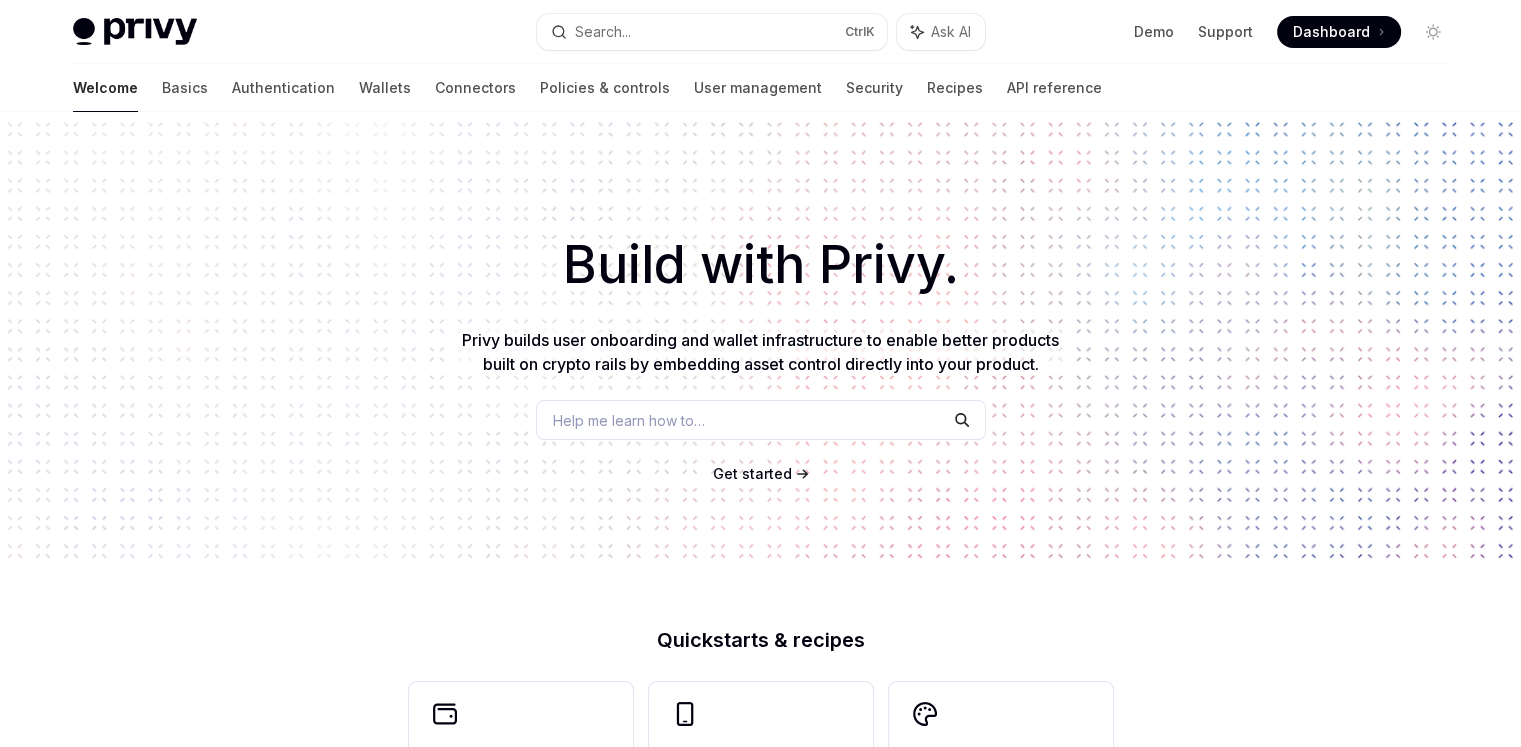 click on "Search..." at bounding box center (603, 32) 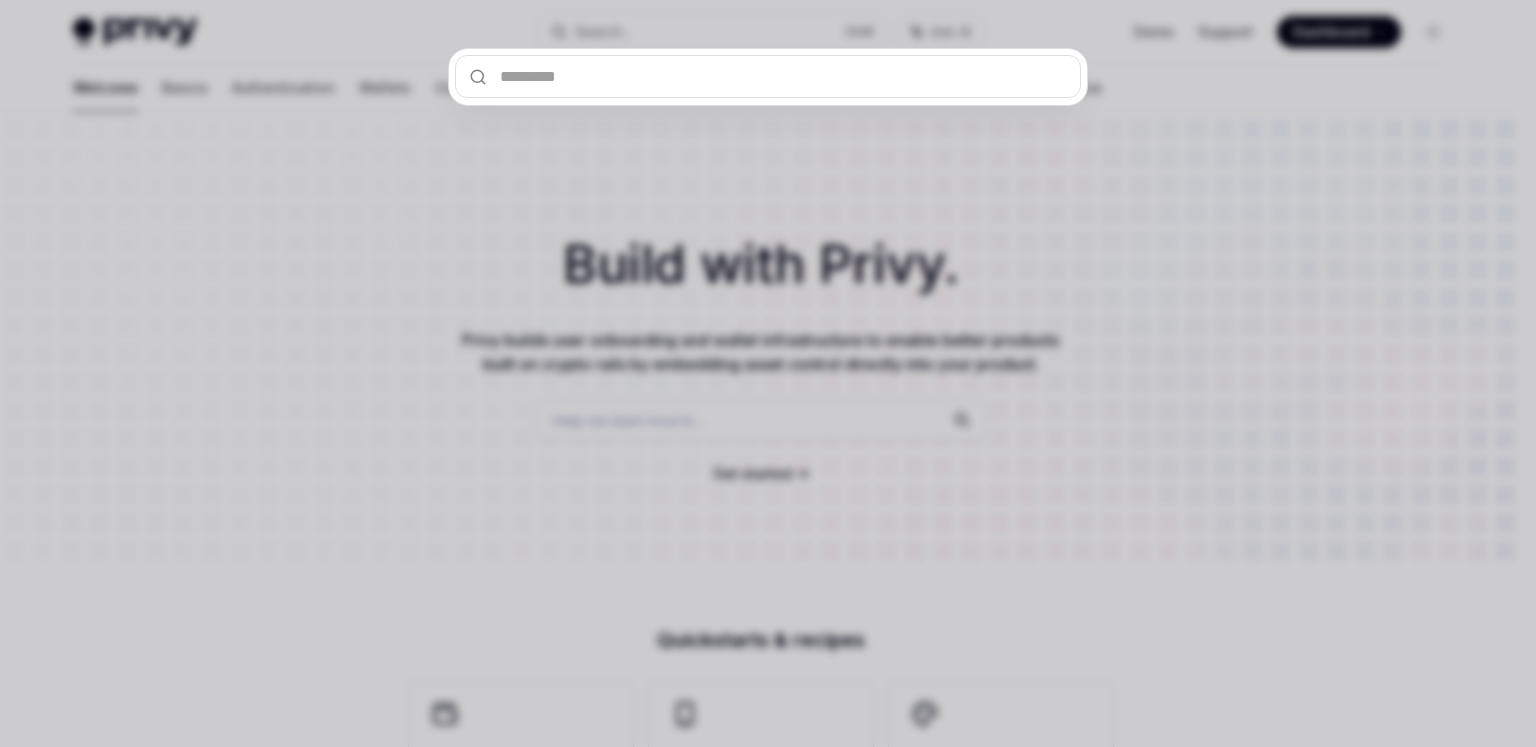 type on "**********" 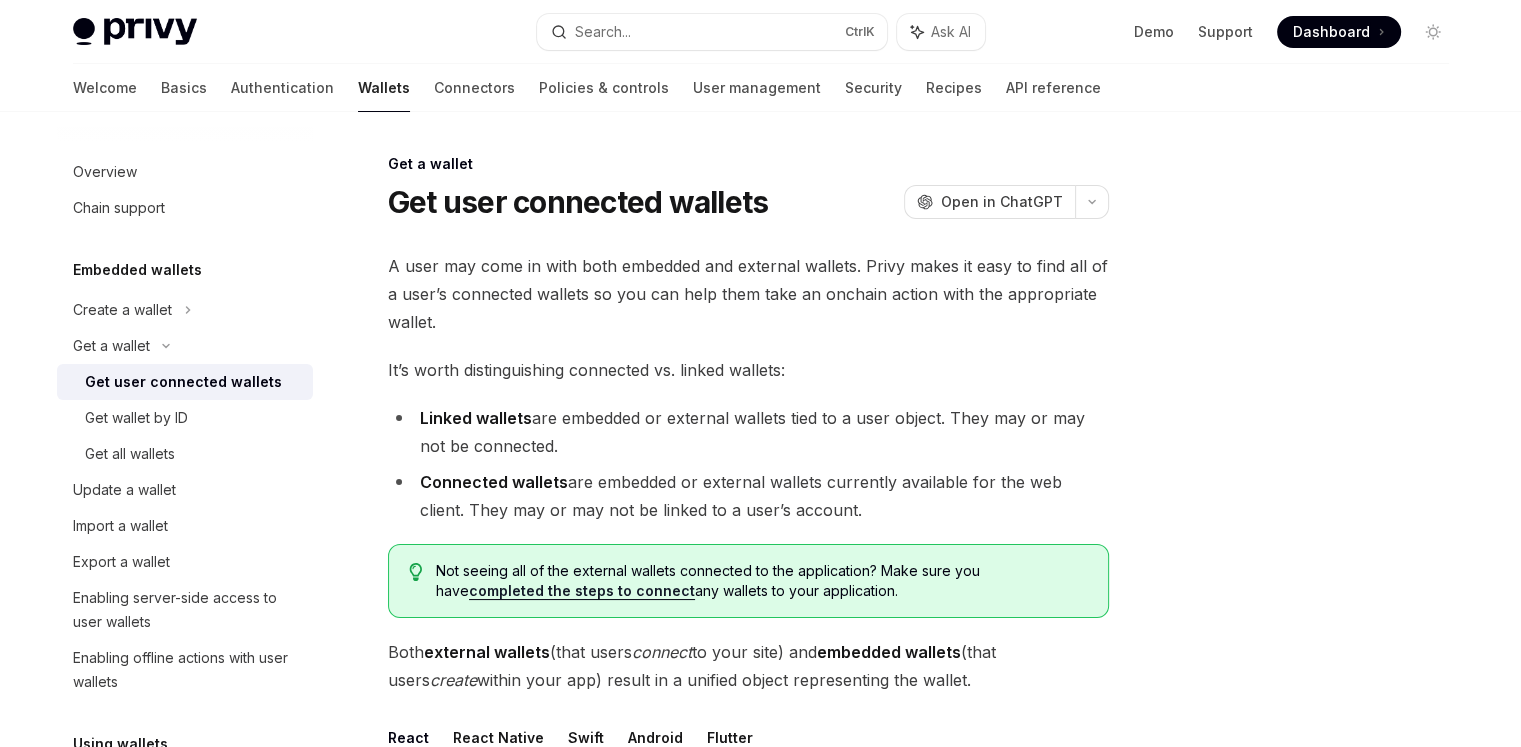 type on "*" 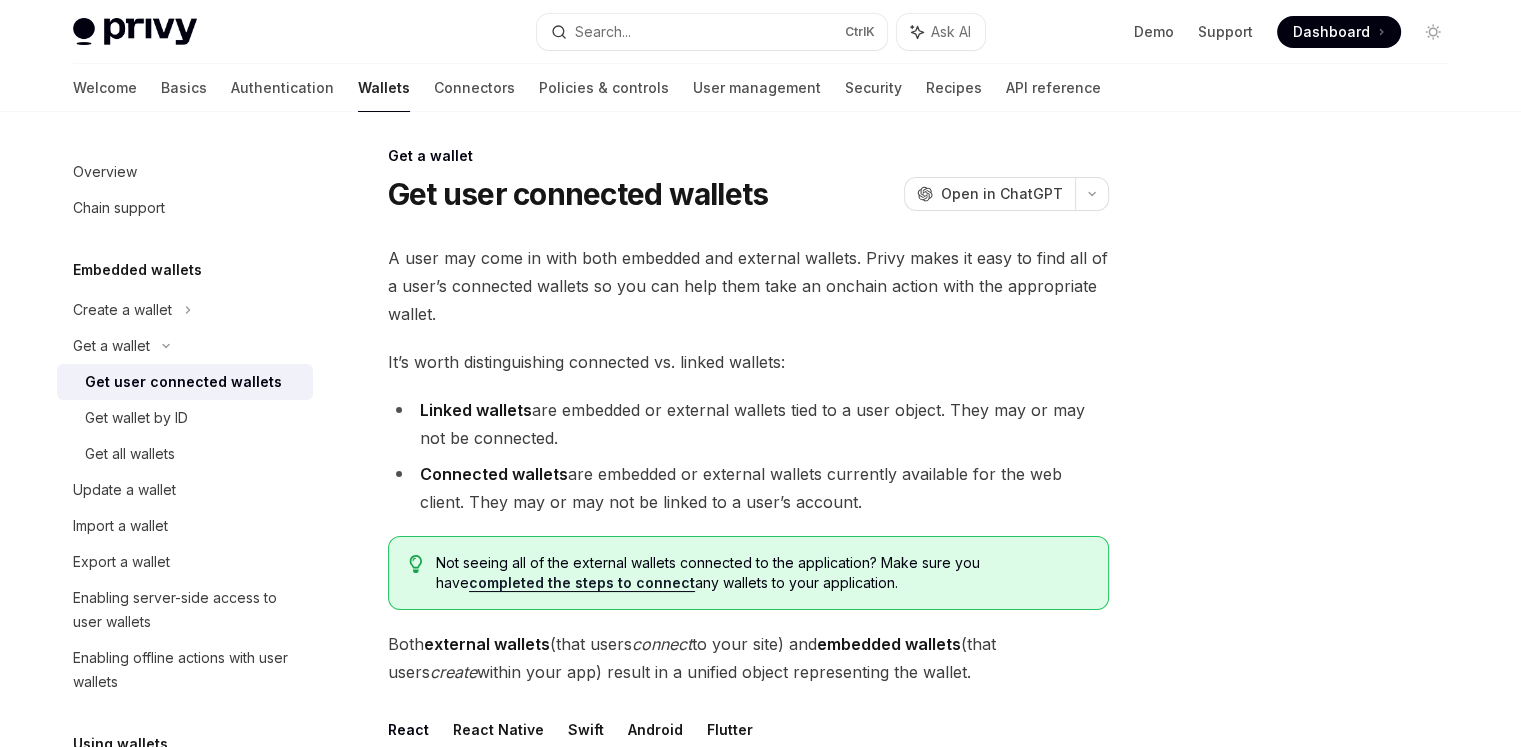scroll, scrollTop: 0, scrollLeft: 0, axis: both 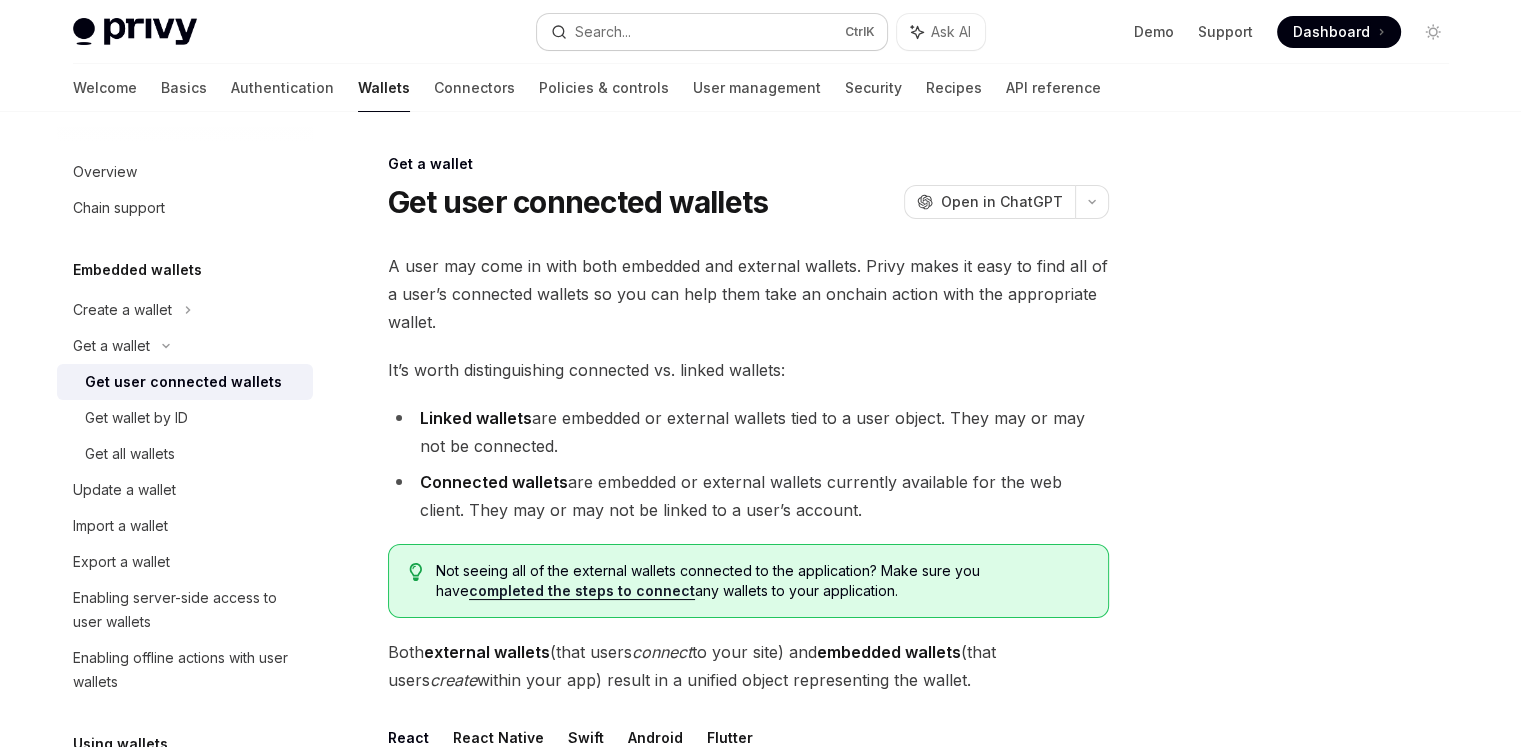 click on "Search... Ctrl  K" at bounding box center [712, 32] 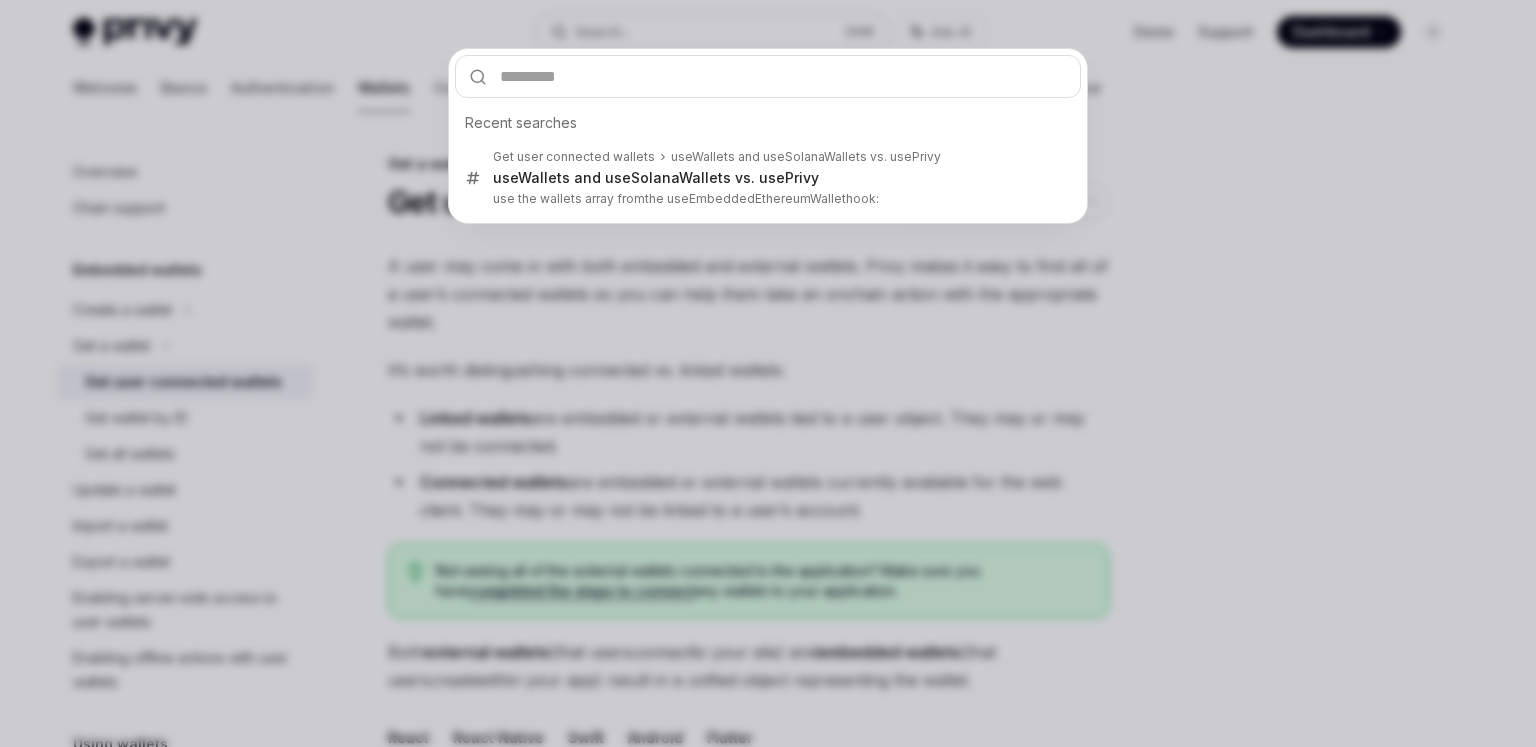 type on "**********" 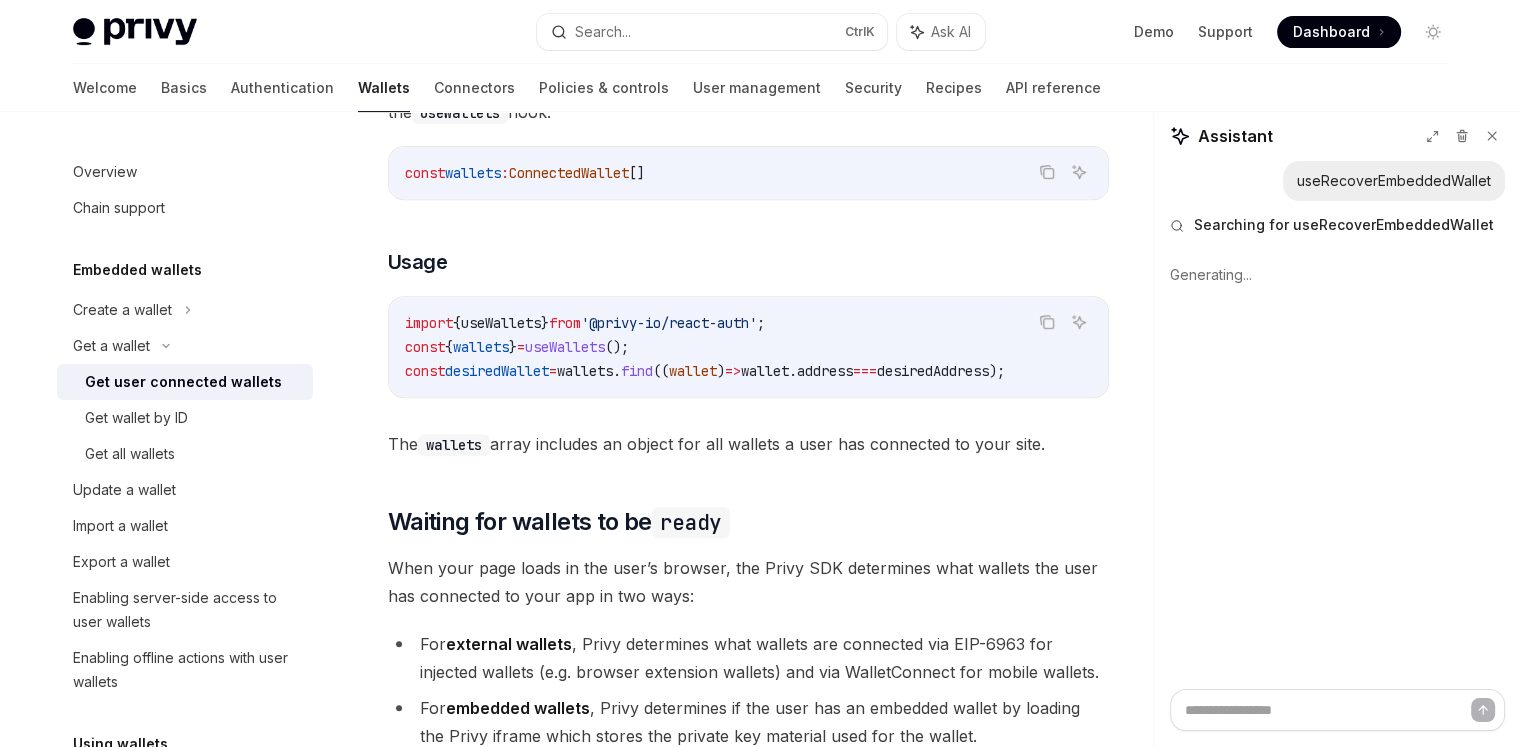 scroll, scrollTop: 0, scrollLeft: 0, axis: both 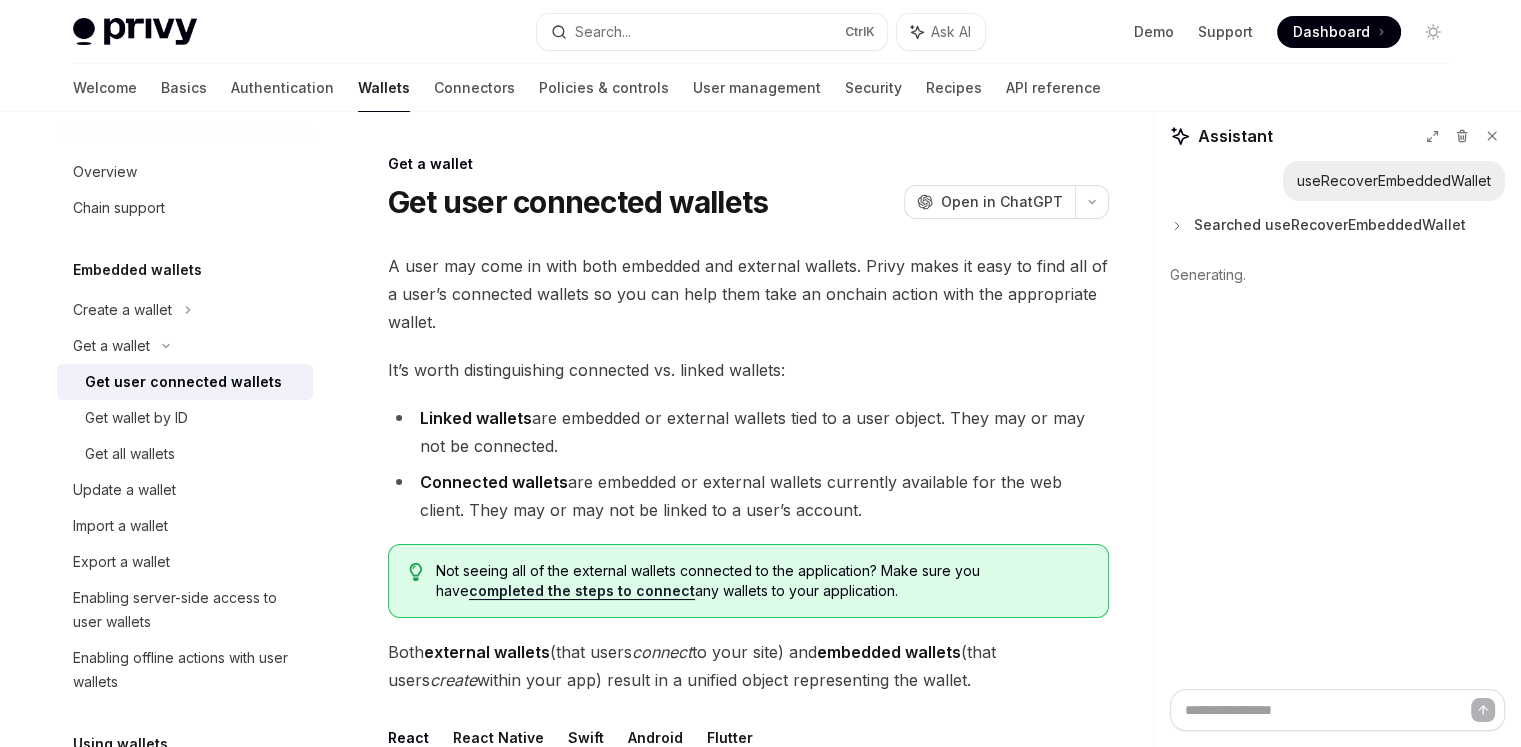 click on "Searched useRecoverEmbeddedWallet" at bounding box center [1330, 225] 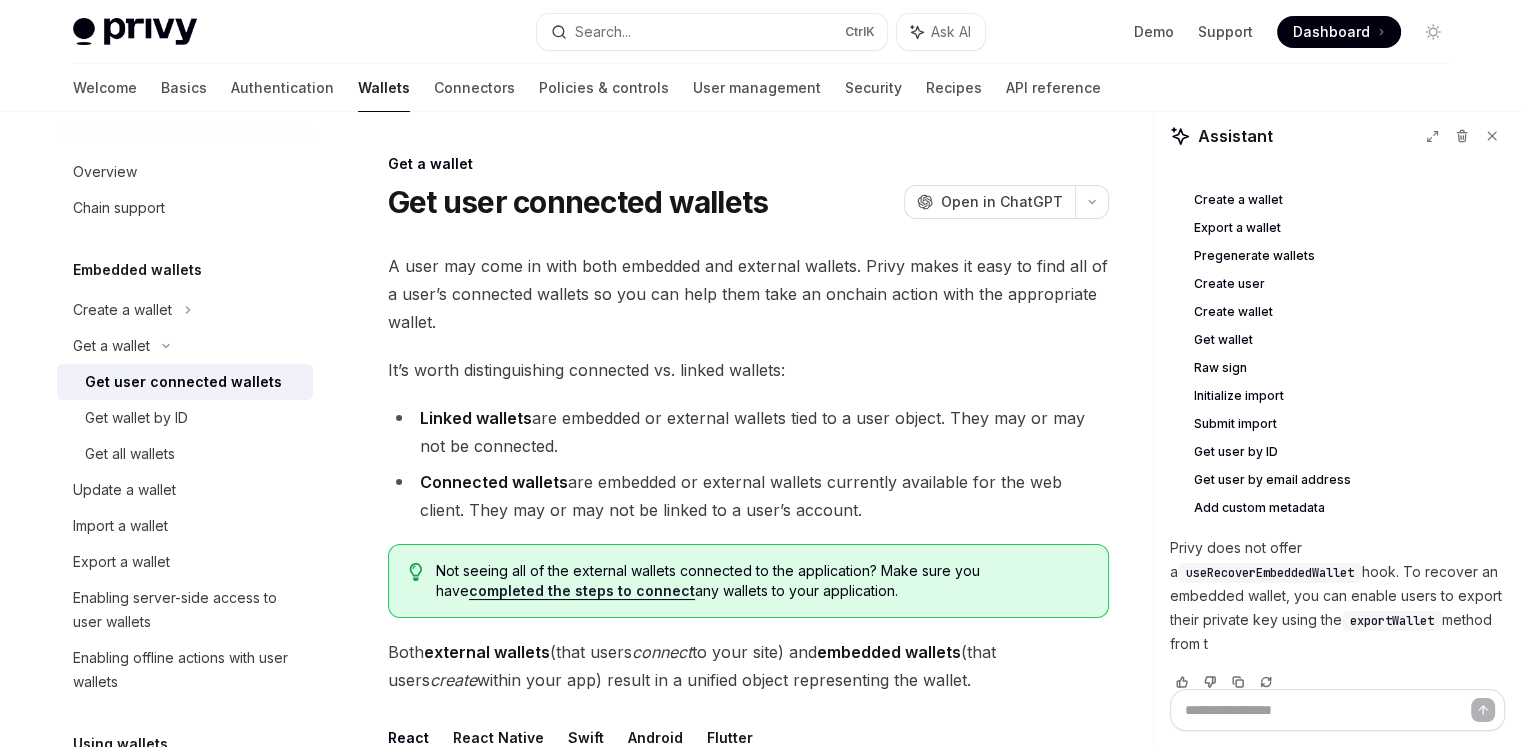 scroll, scrollTop: 337, scrollLeft: 0, axis: vertical 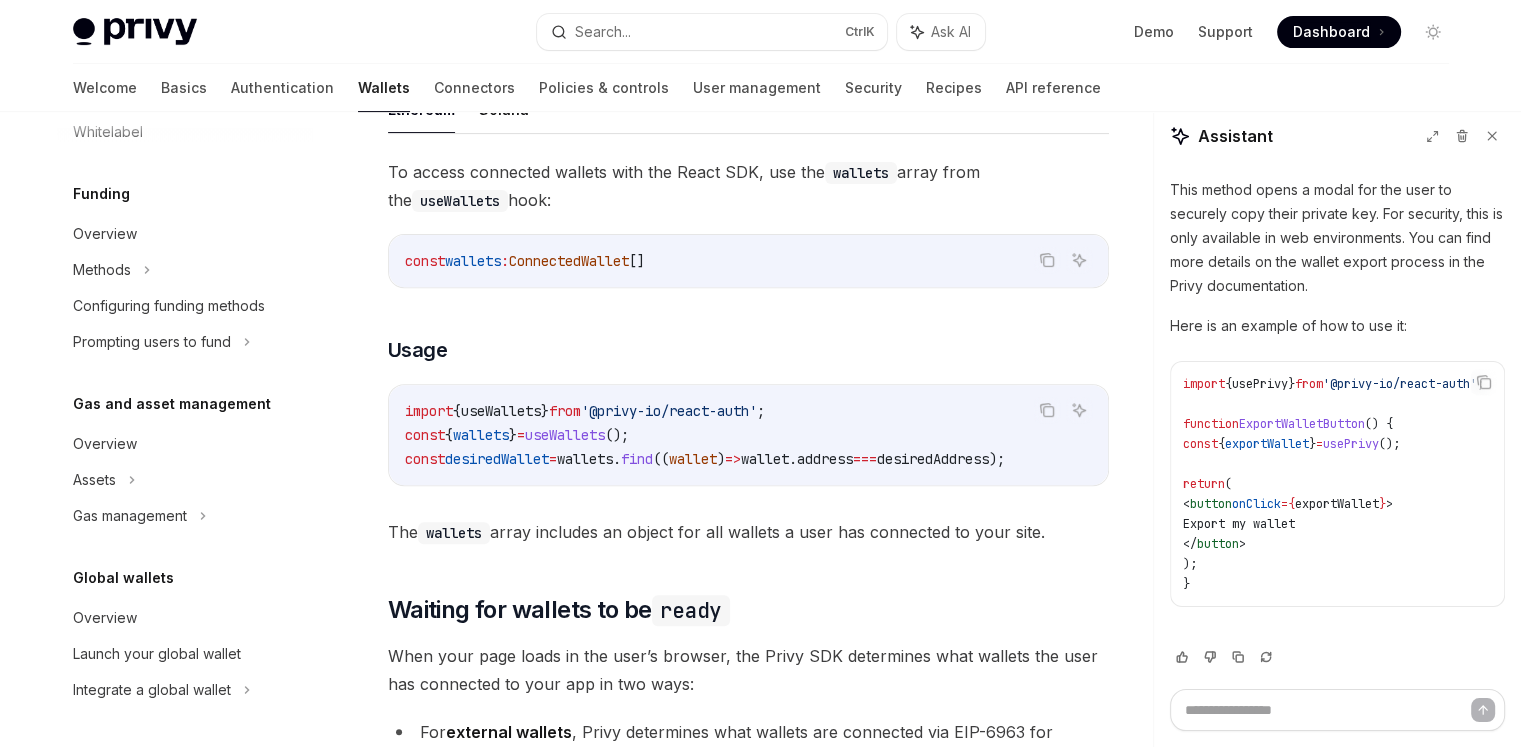 type on "*" 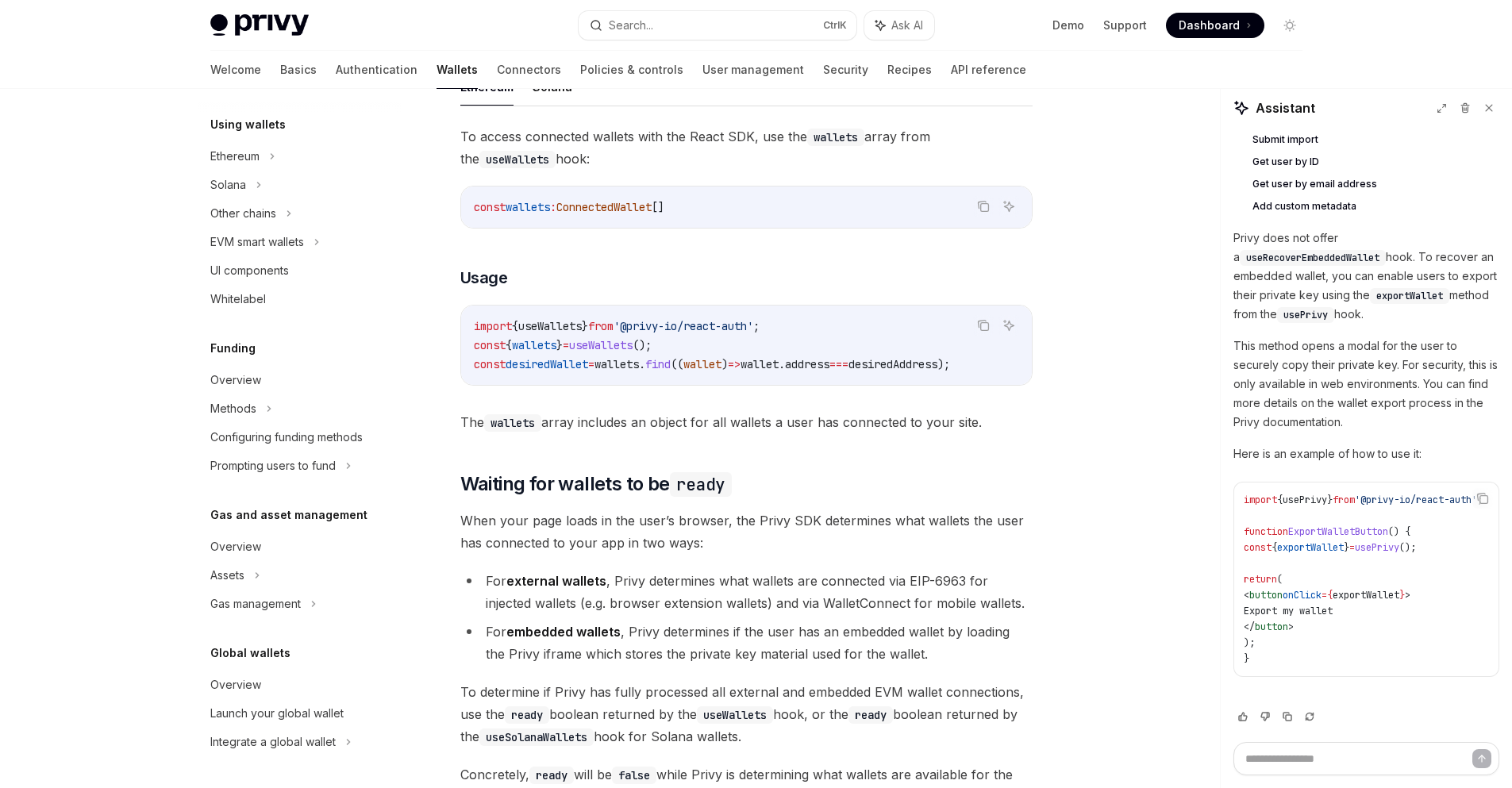 scroll, scrollTop: 466, scrollLeft: 0, axis: vertical 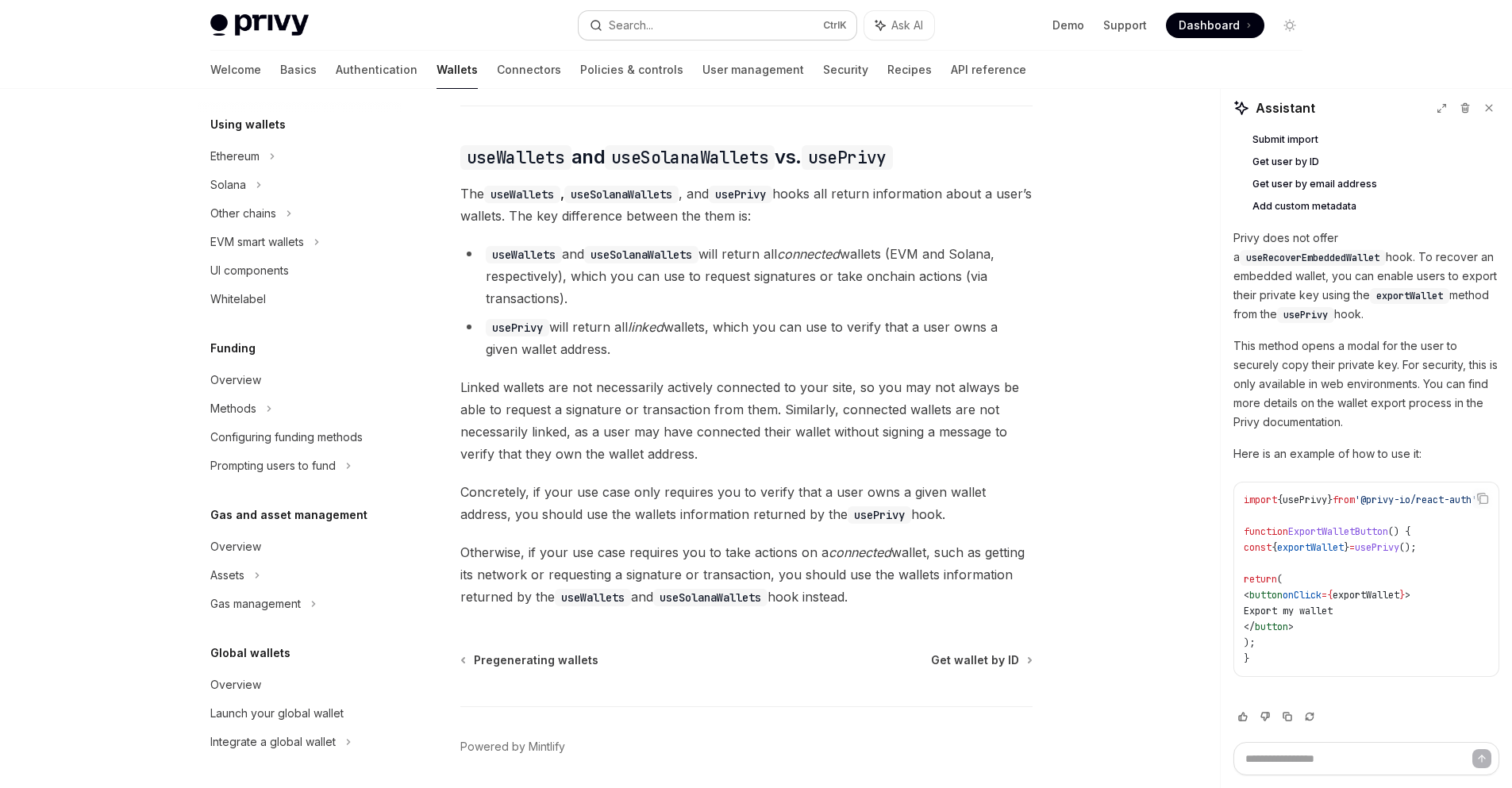 click on "Search..." at bounding box center [631, 25] 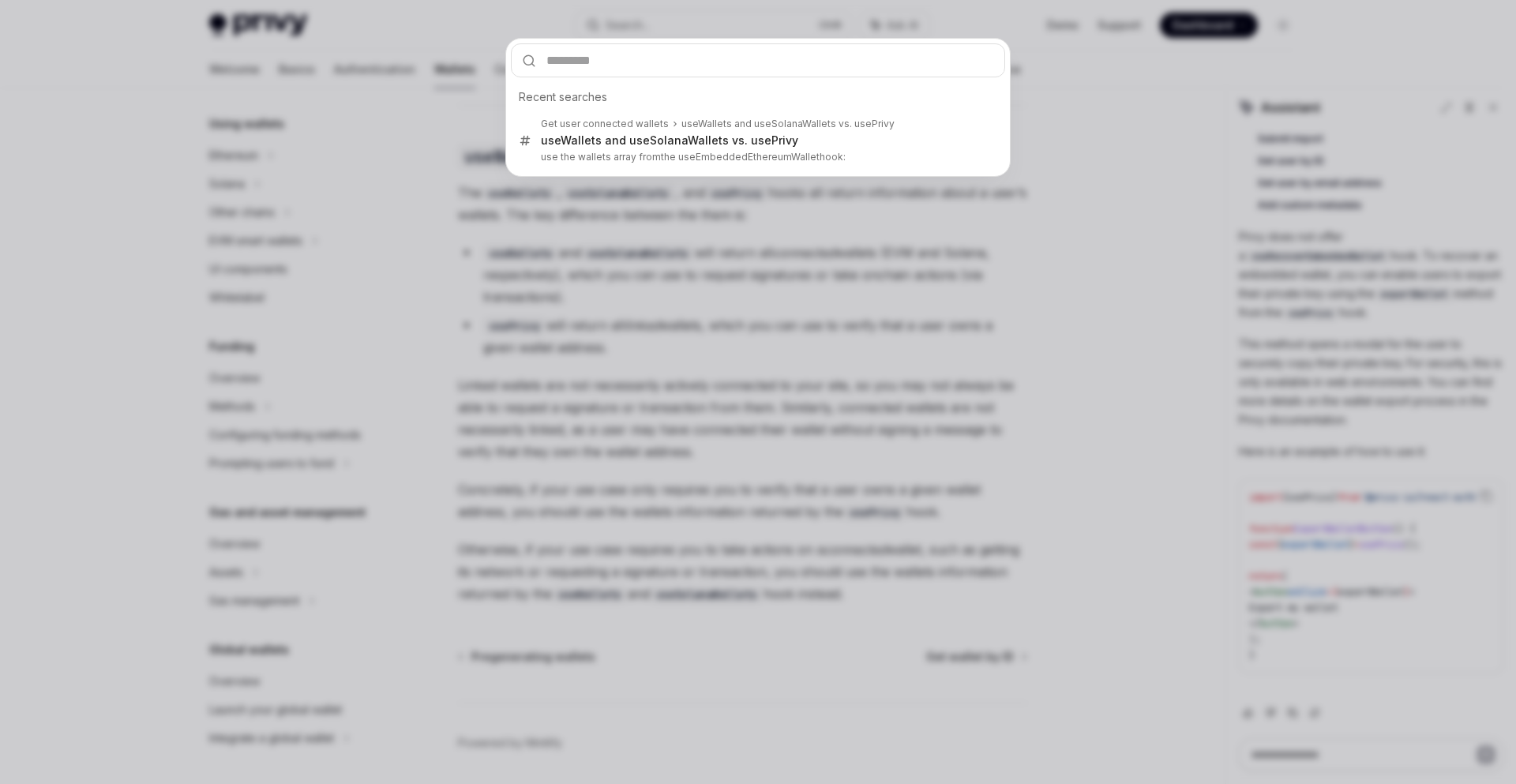 type on "**********" 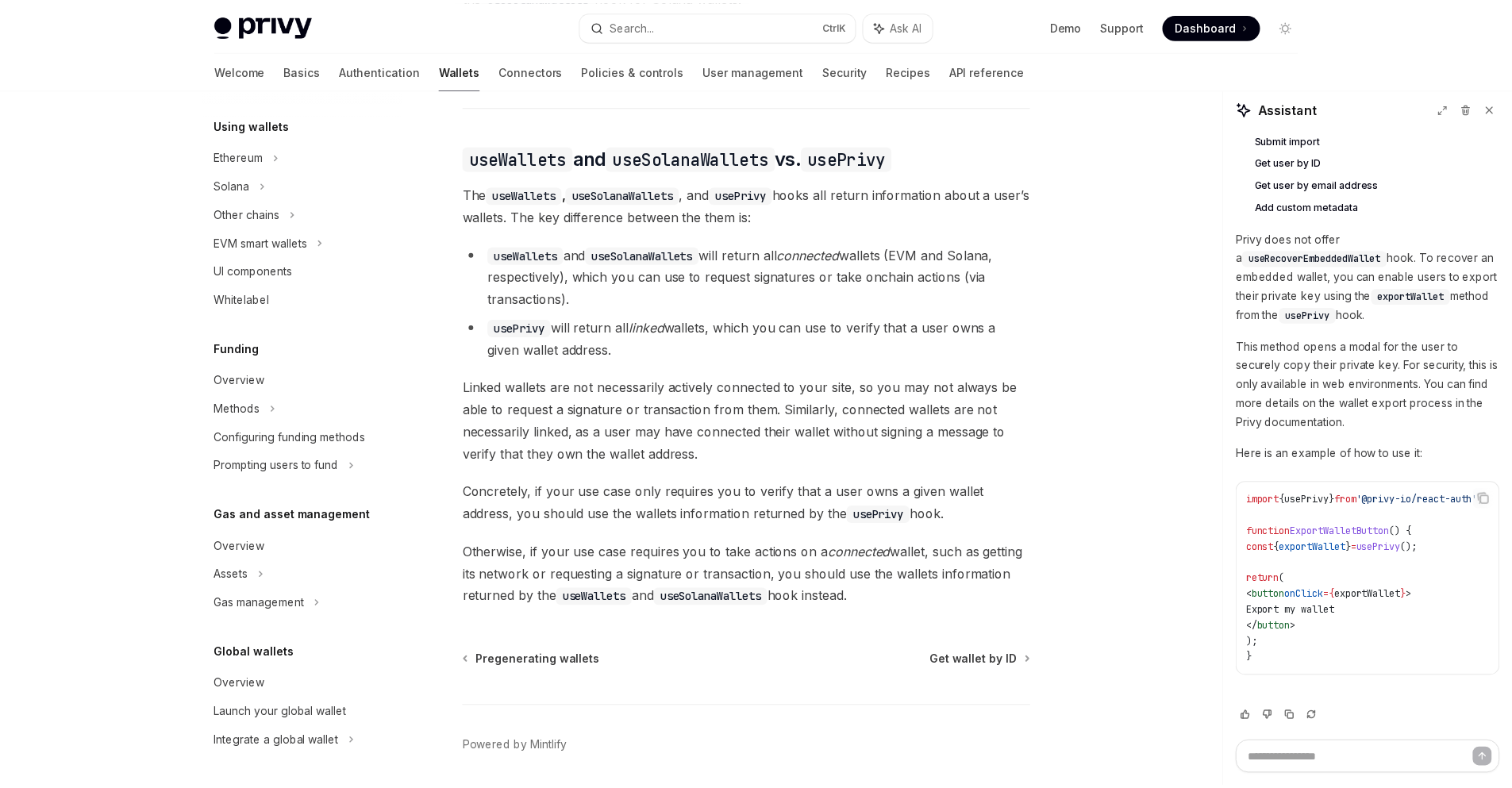 scroll, scrollTop: 1326, scrollLeft: 0, axis: vertical 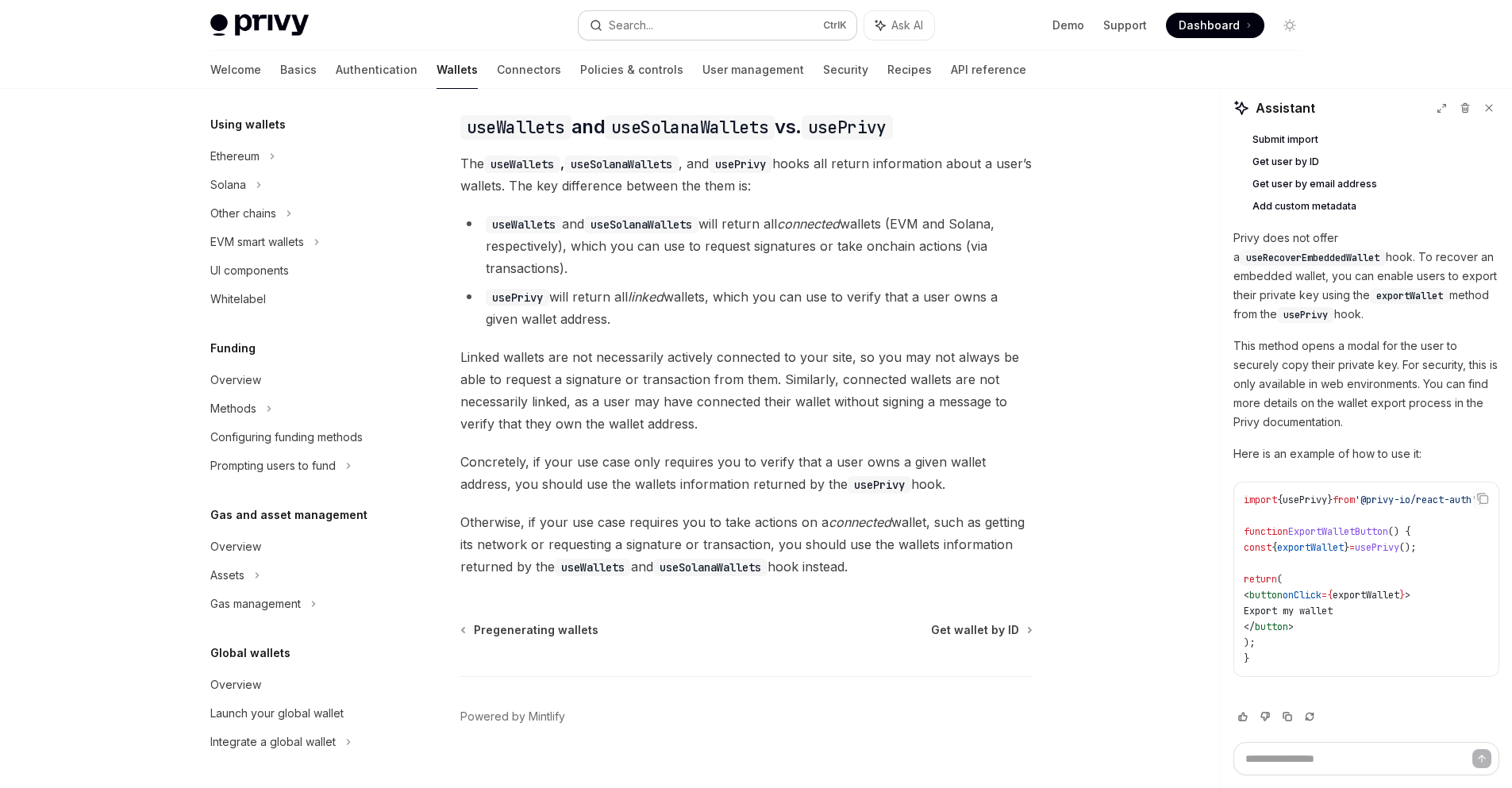 click on "Search... Ctrl  K" at bounding box center [718, 25] 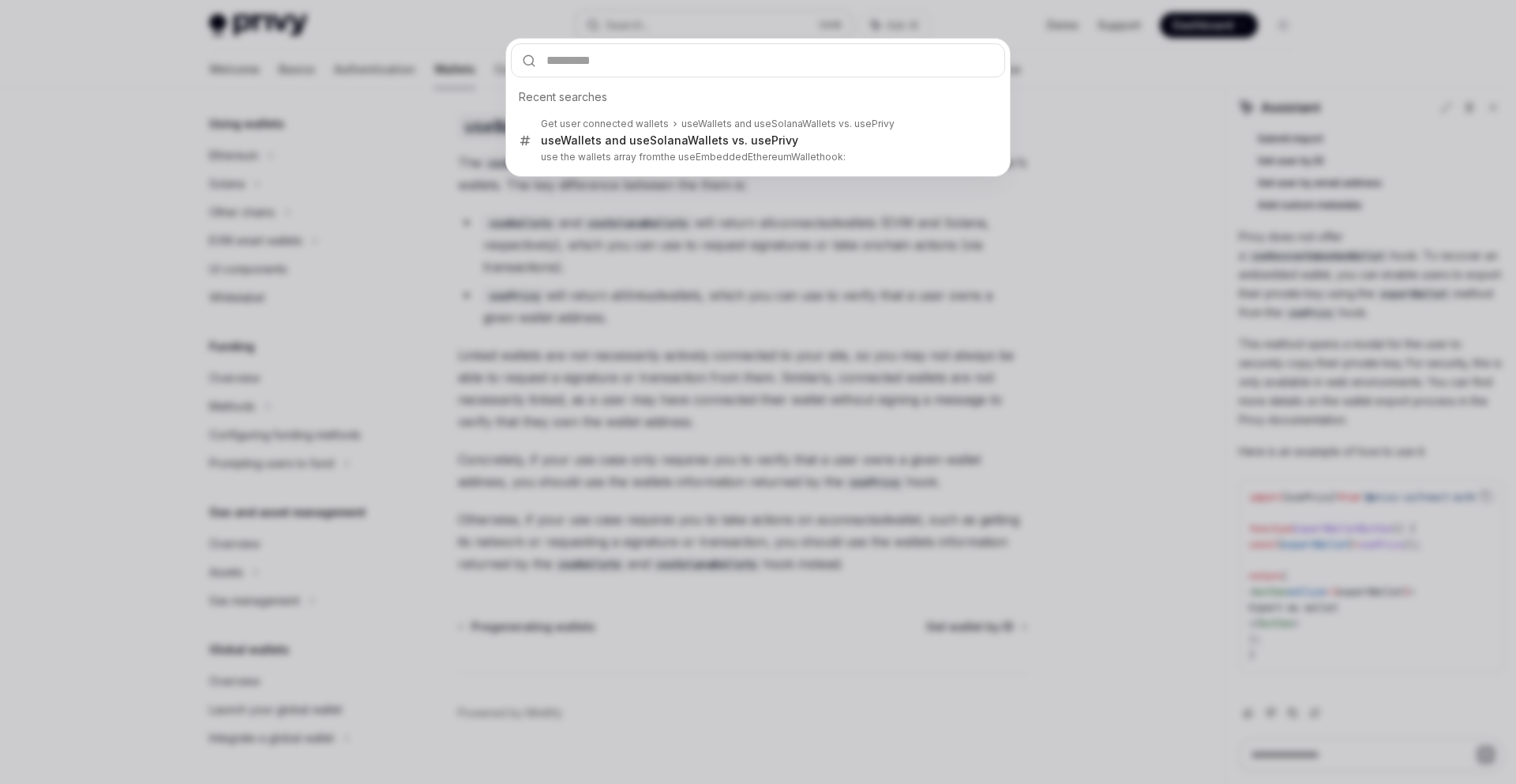 type on "**********" 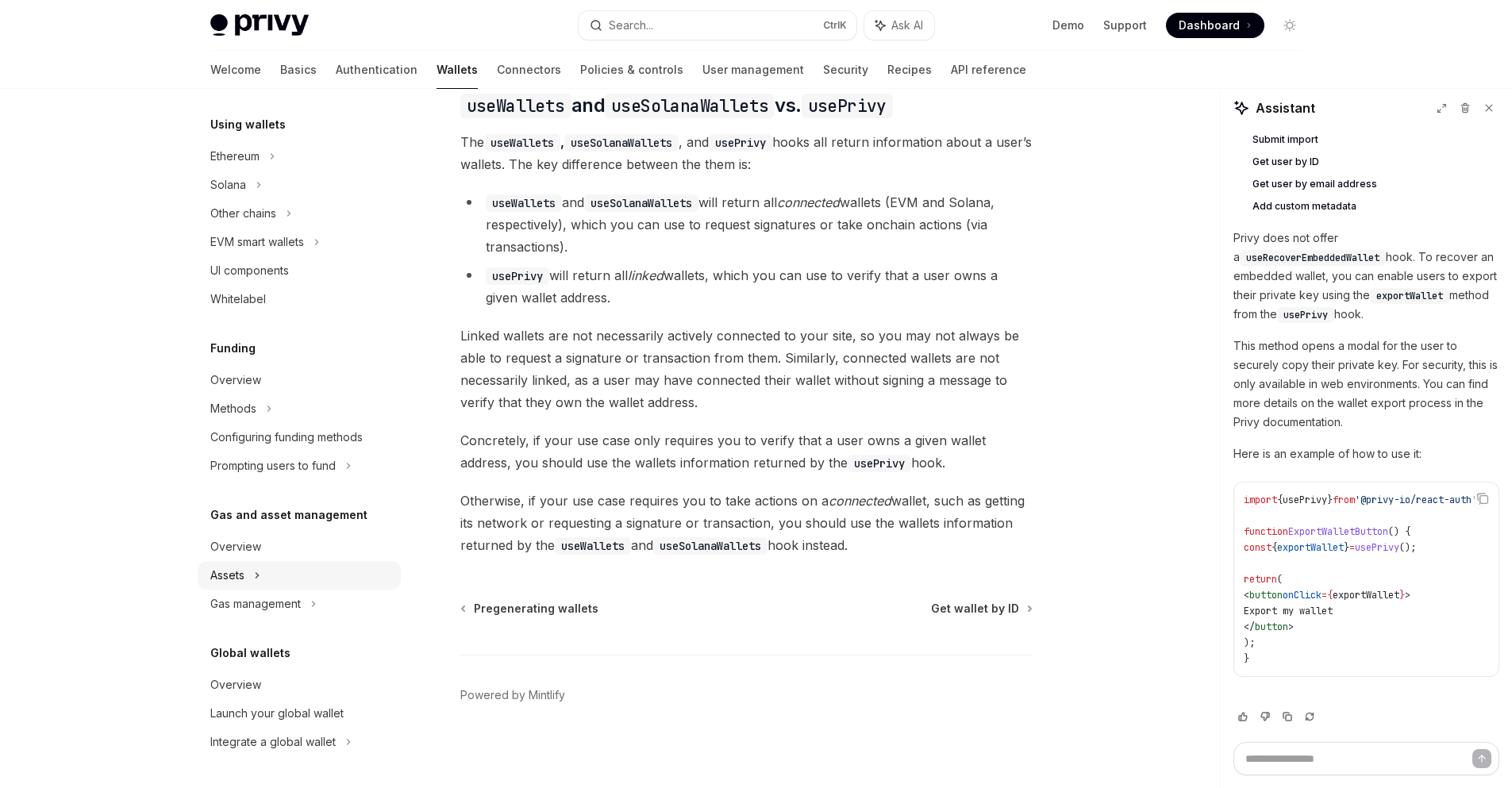 scroll, scrollTop: 1358, scrollLeft: 0, axis: vertical 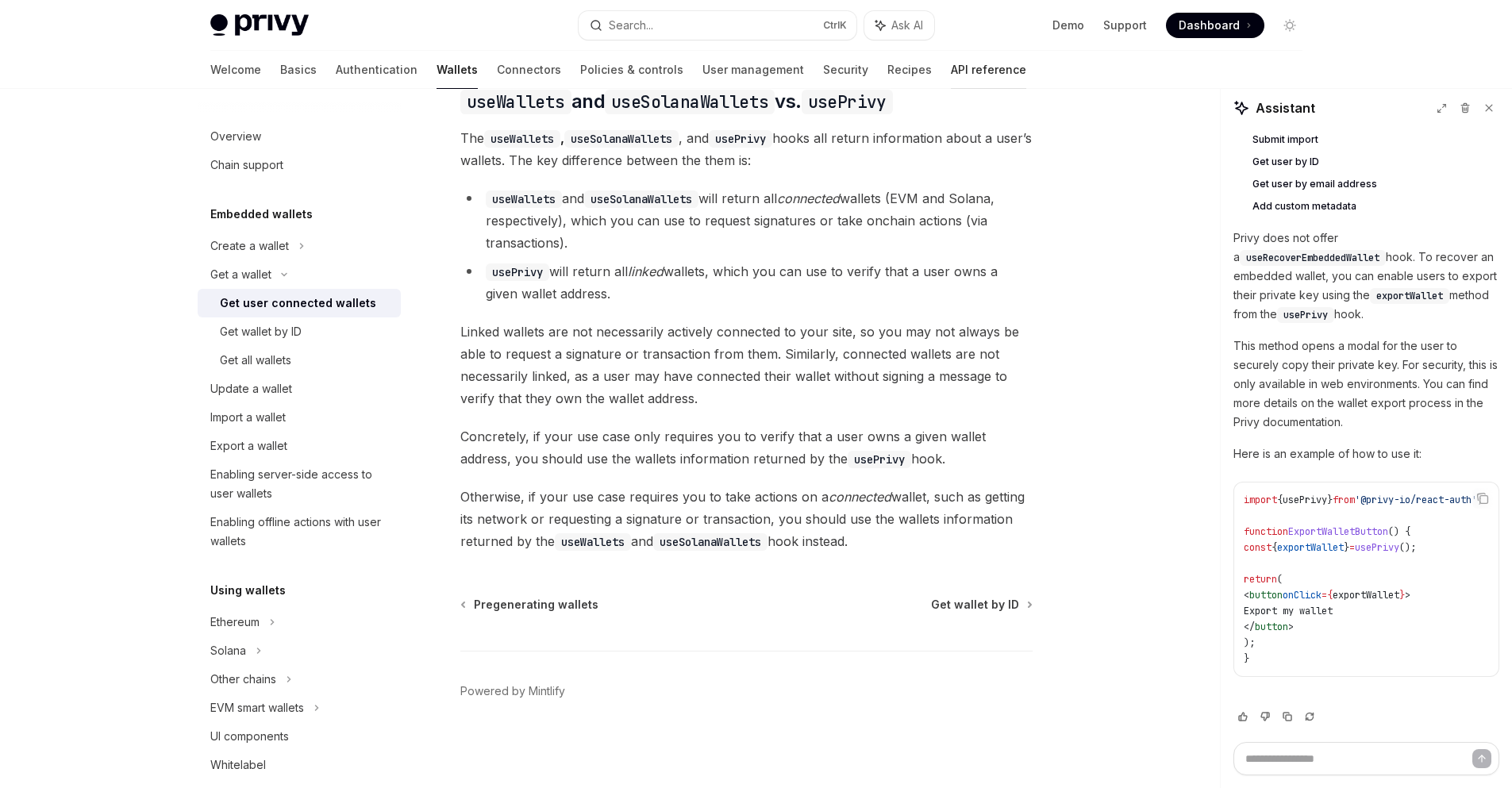 click on "API reference" at bounding box center [988, 70] 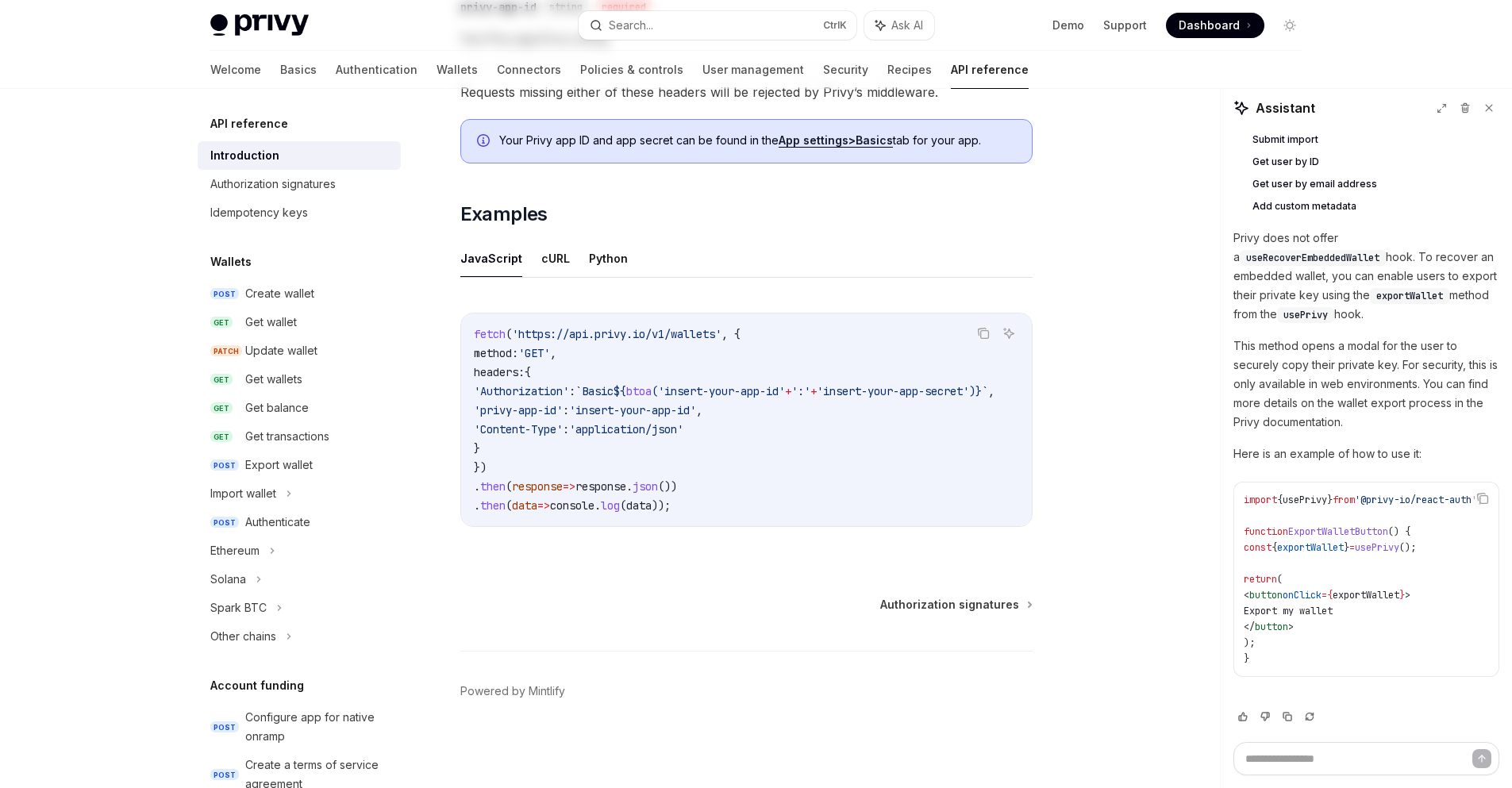 scroll, scrollTop: 0, scrollLeft: 0, axis: both 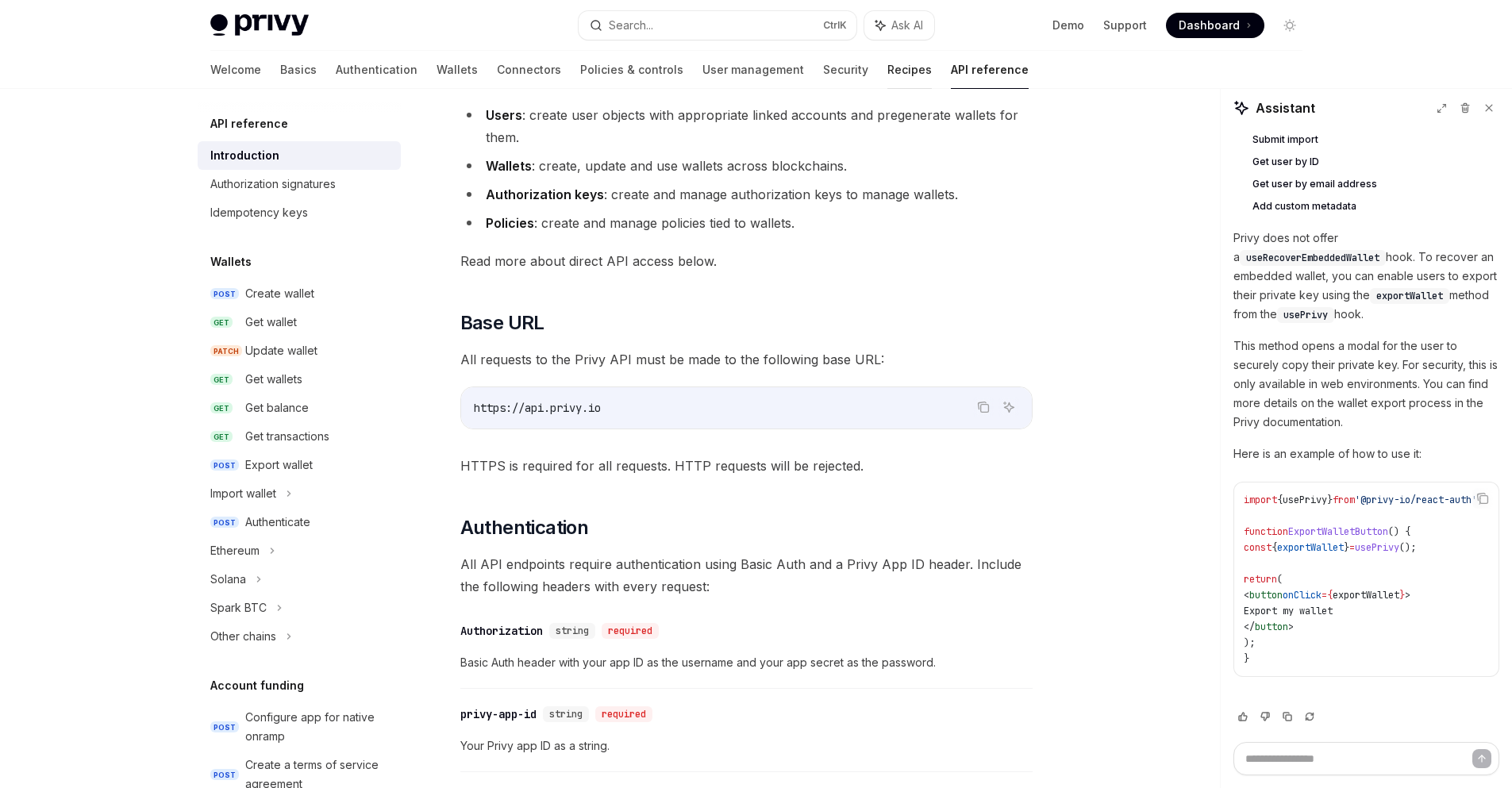 click on "Recipes" at bounding box center (910, 70) 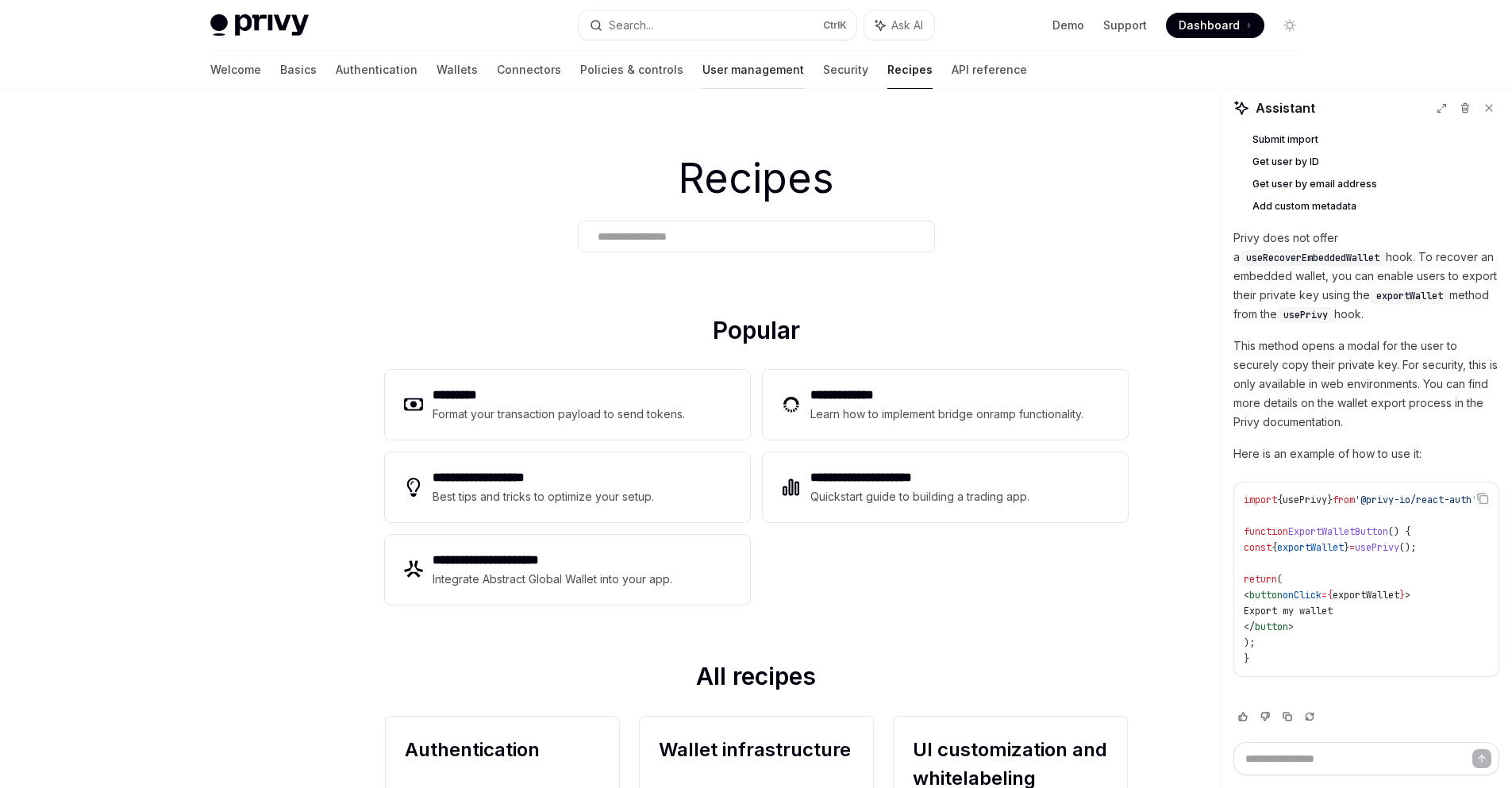 click on "User management" at bounding box center [753, 70] 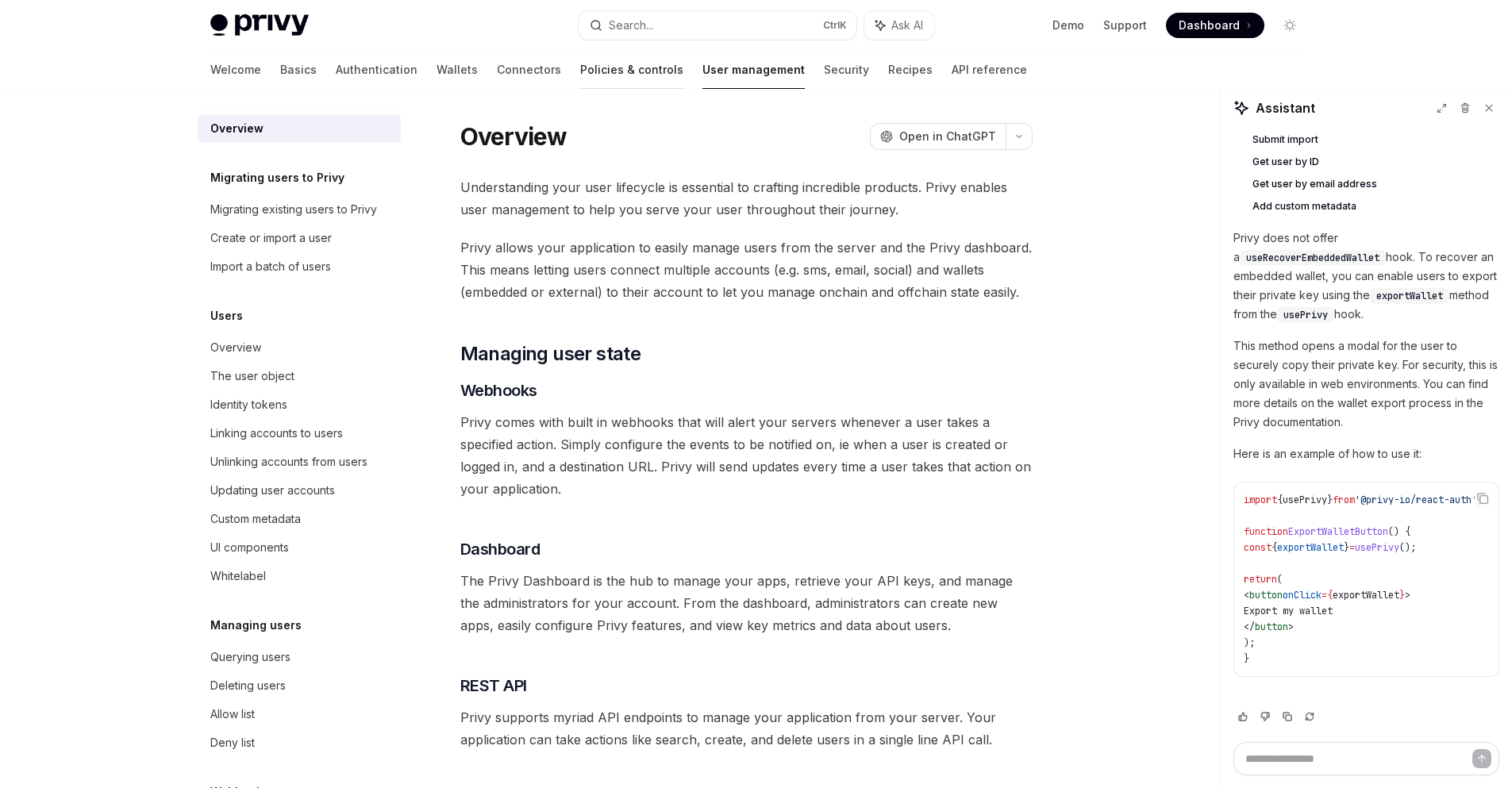 click on "Policies & controls" at bounding box center [632, 70] 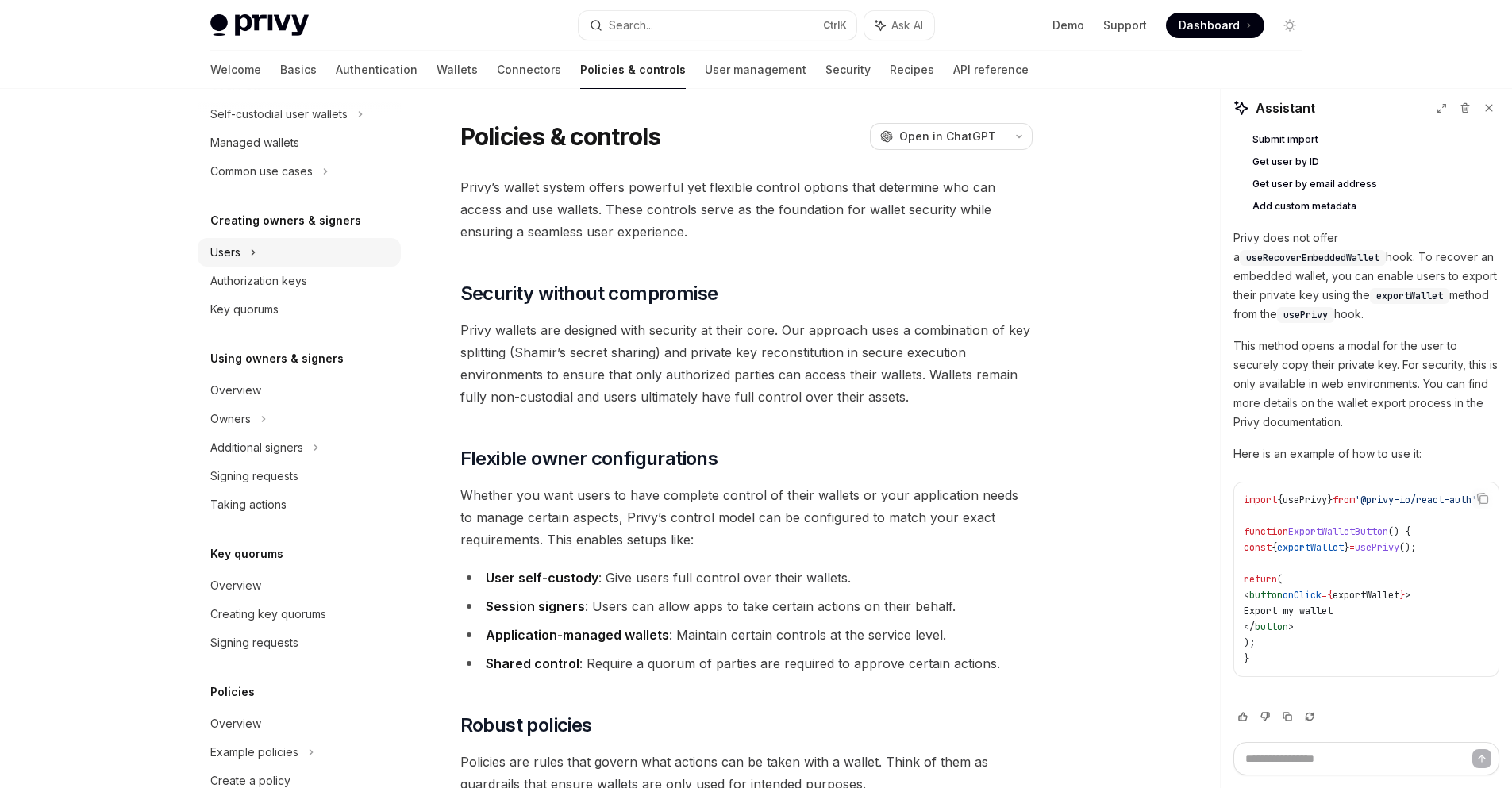 scroll, scrollTop: 329, scrollLeft: 0, axis: vertical 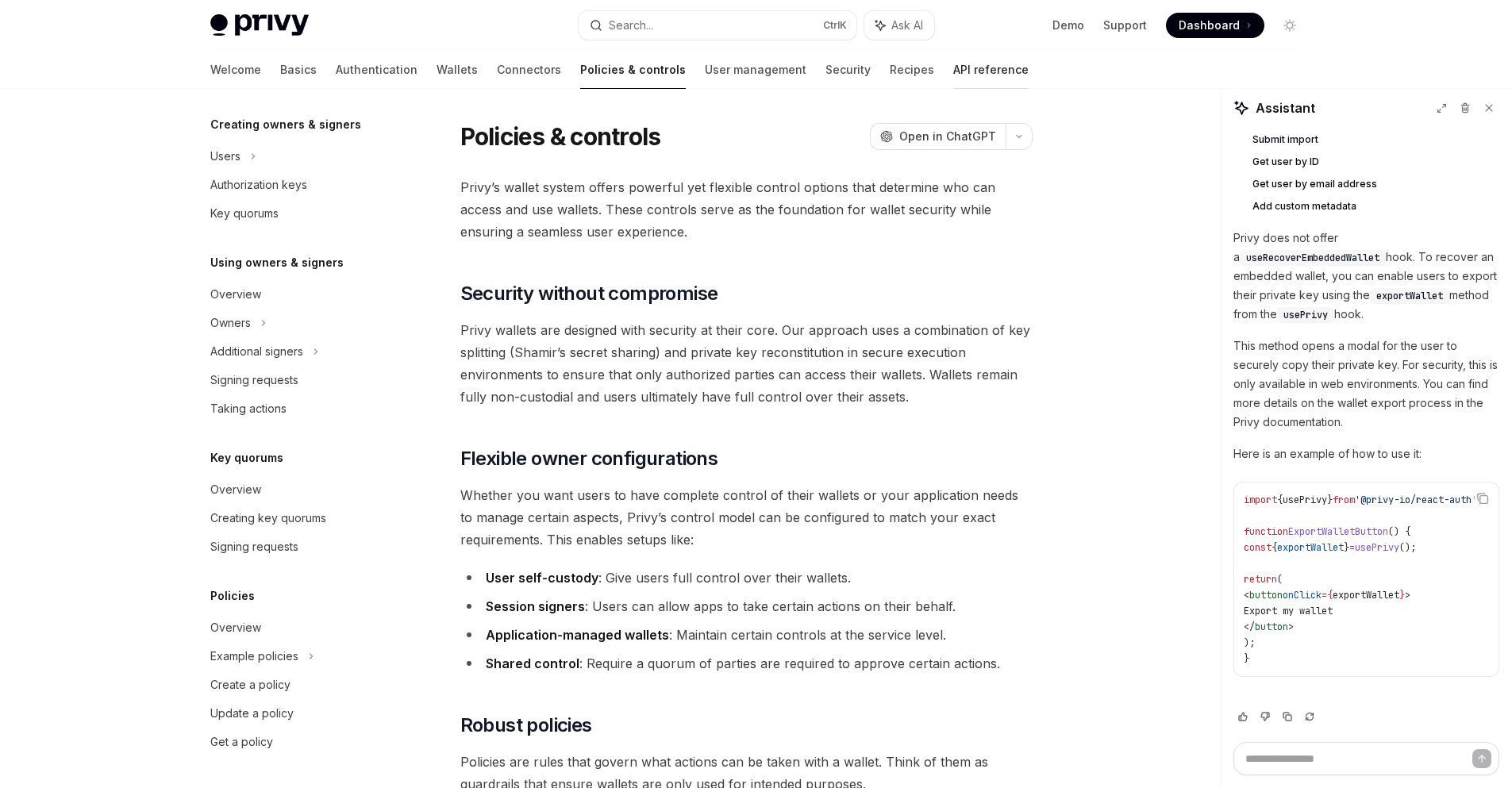 click on "API reference" at bounding box center [991, 70] 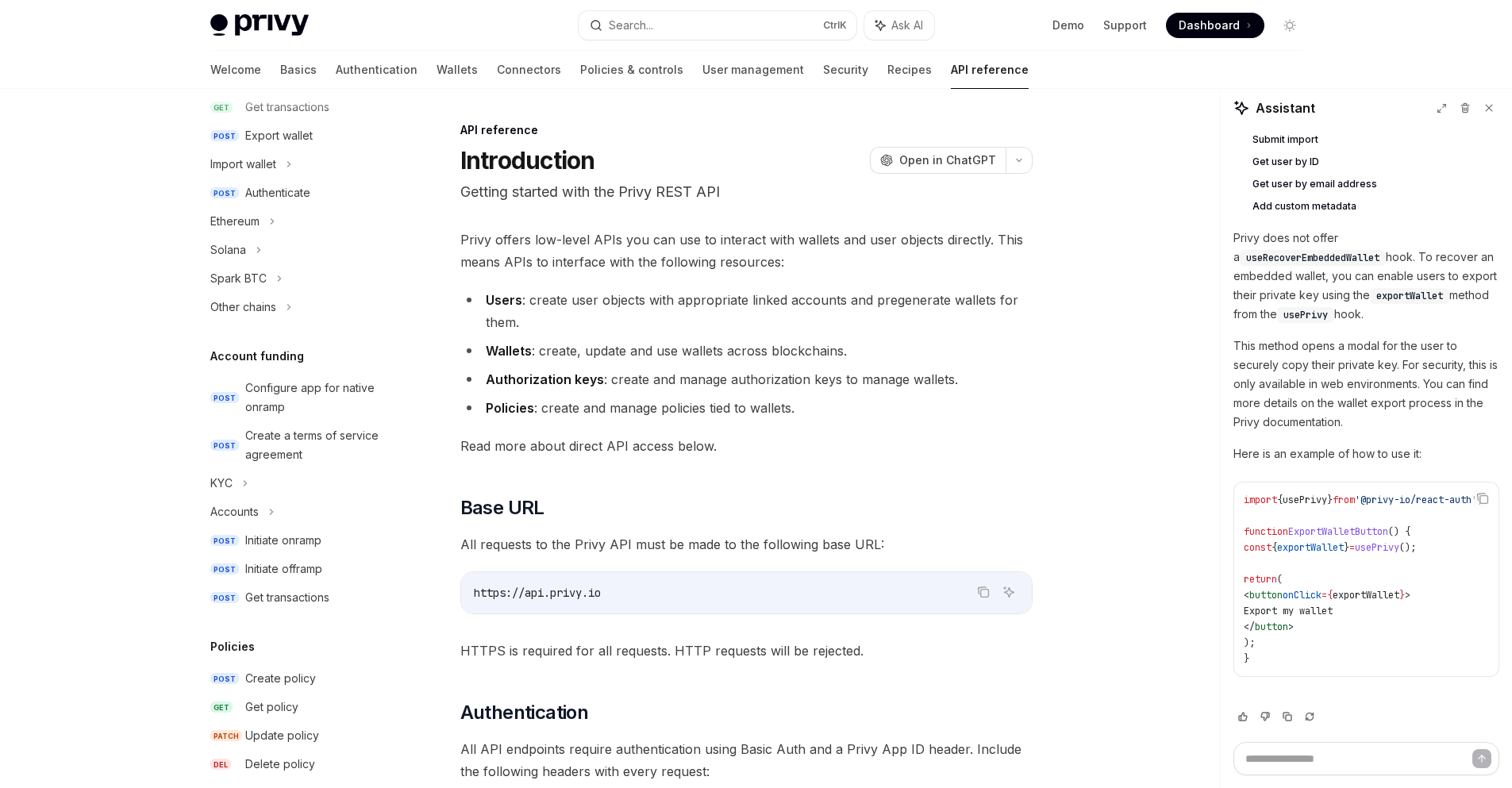 scroll, scrollTop: 0, scrollLeft: 0, axis: both 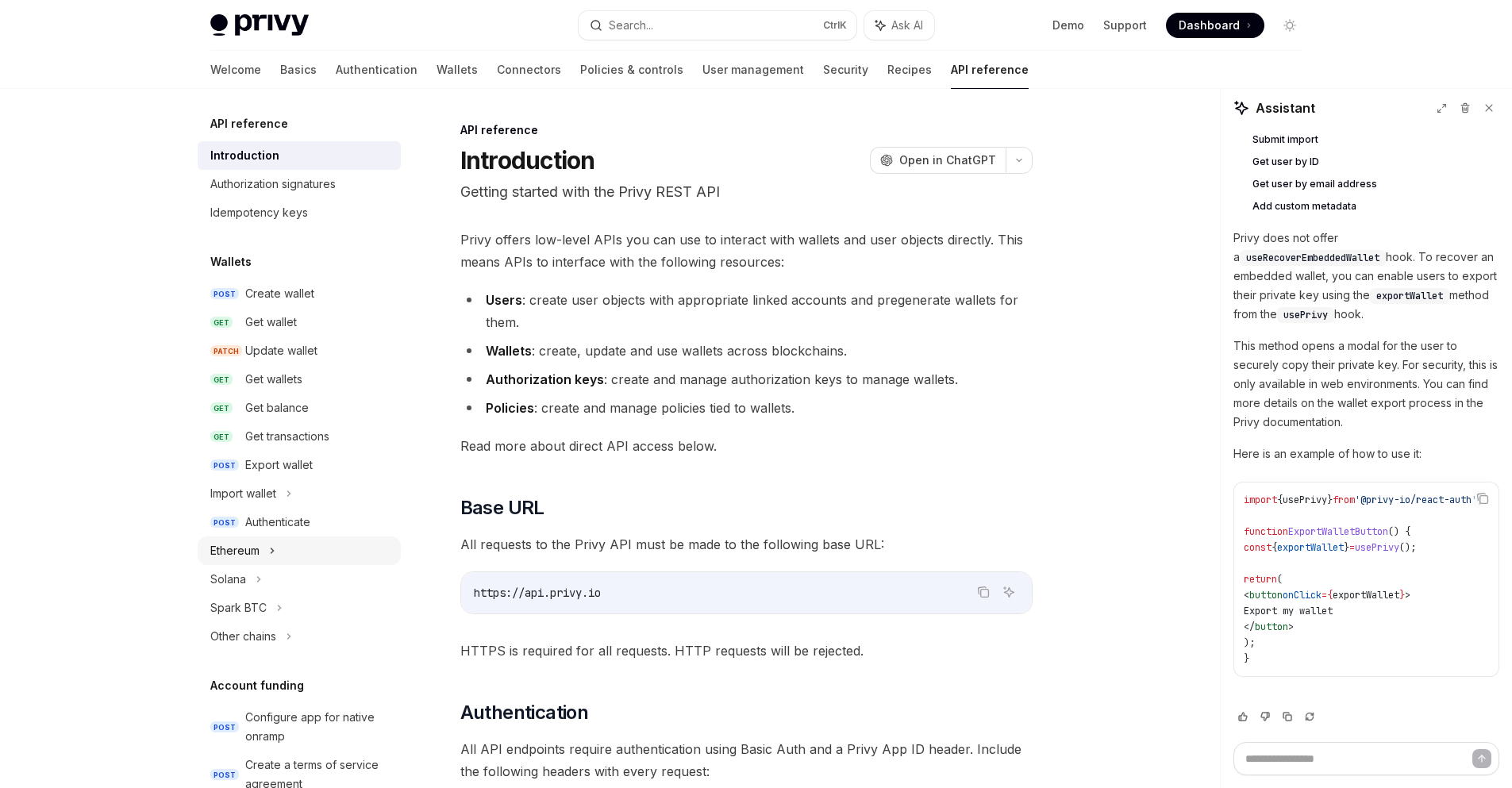 click on "Ethereum" at bounding box center [235, 551] 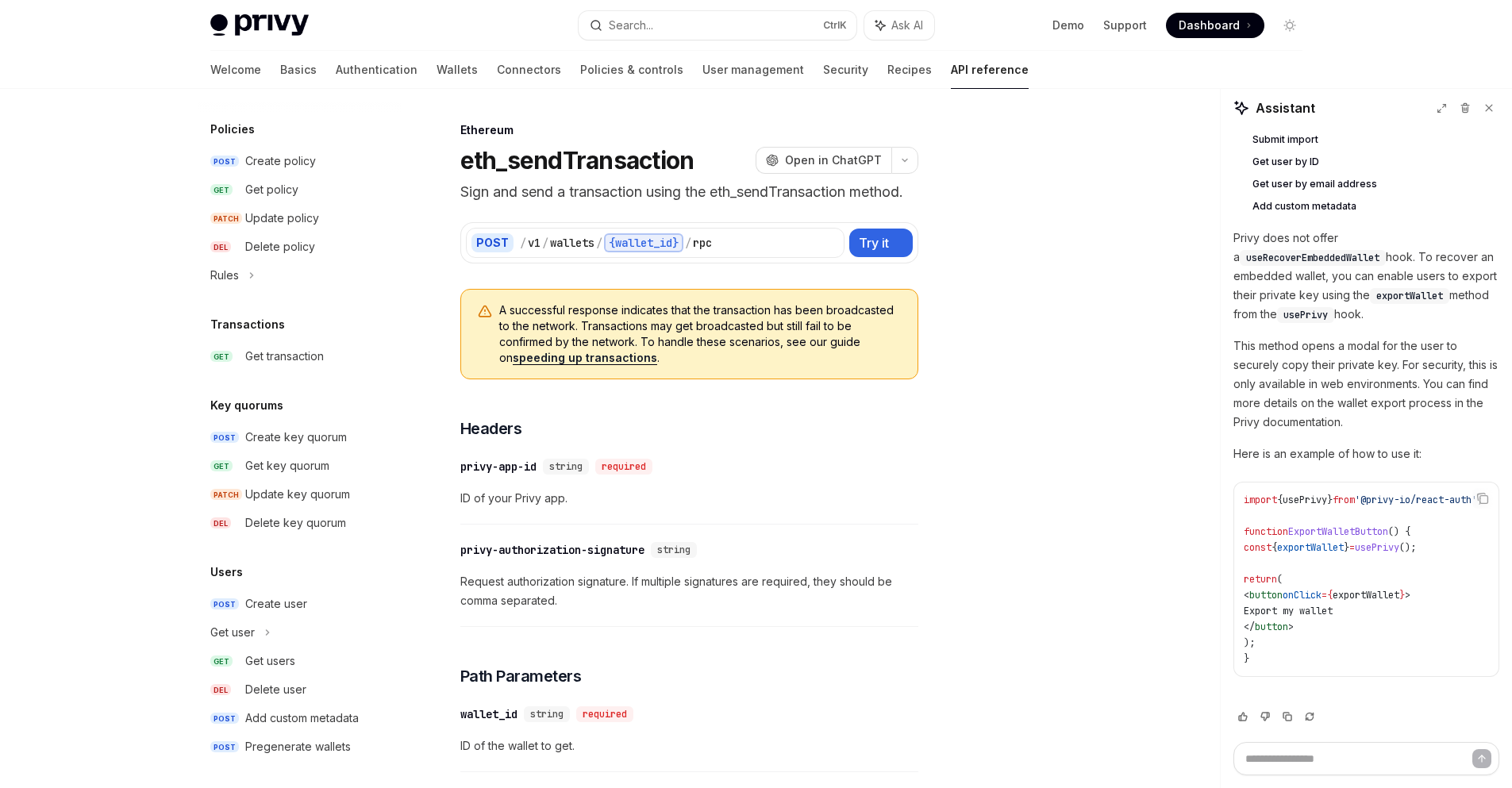 scroll, scrollTop: 1023, scrollLeft: 0, axis: vertical 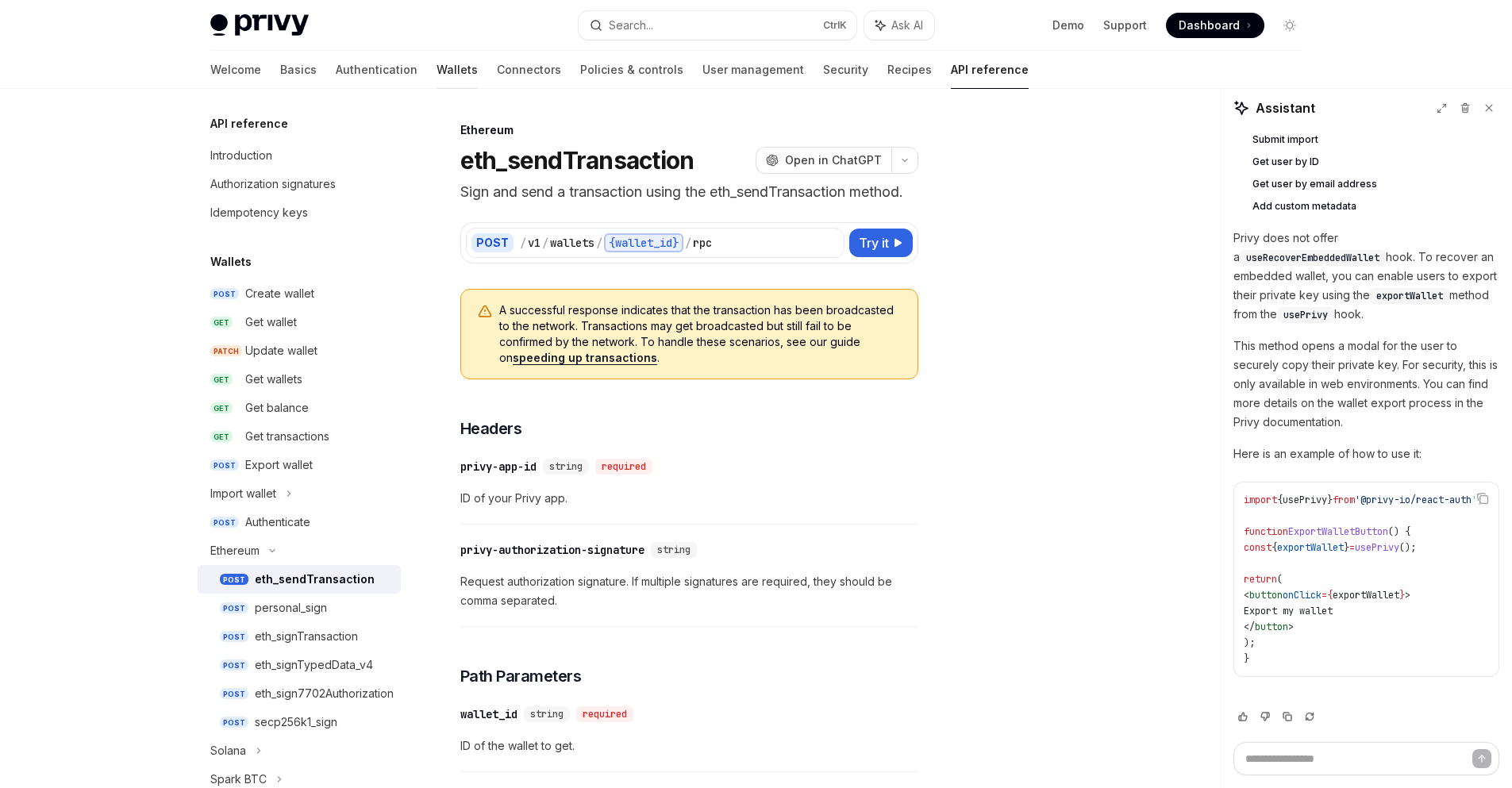 click on "Wallets" at bounding box center [457, 70] 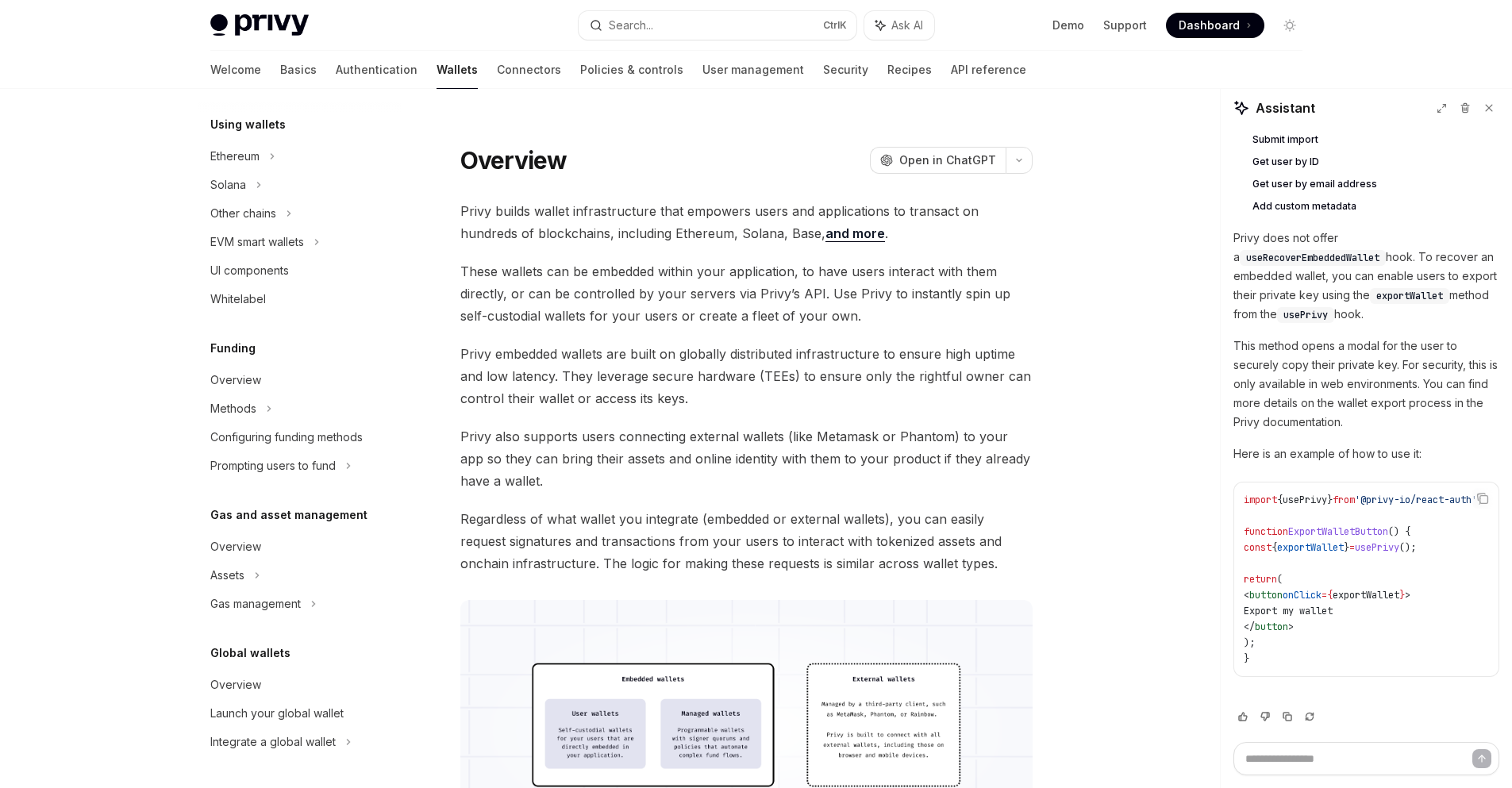 scroll, scrollTop: 0, scrollLeft: 0, axis: both 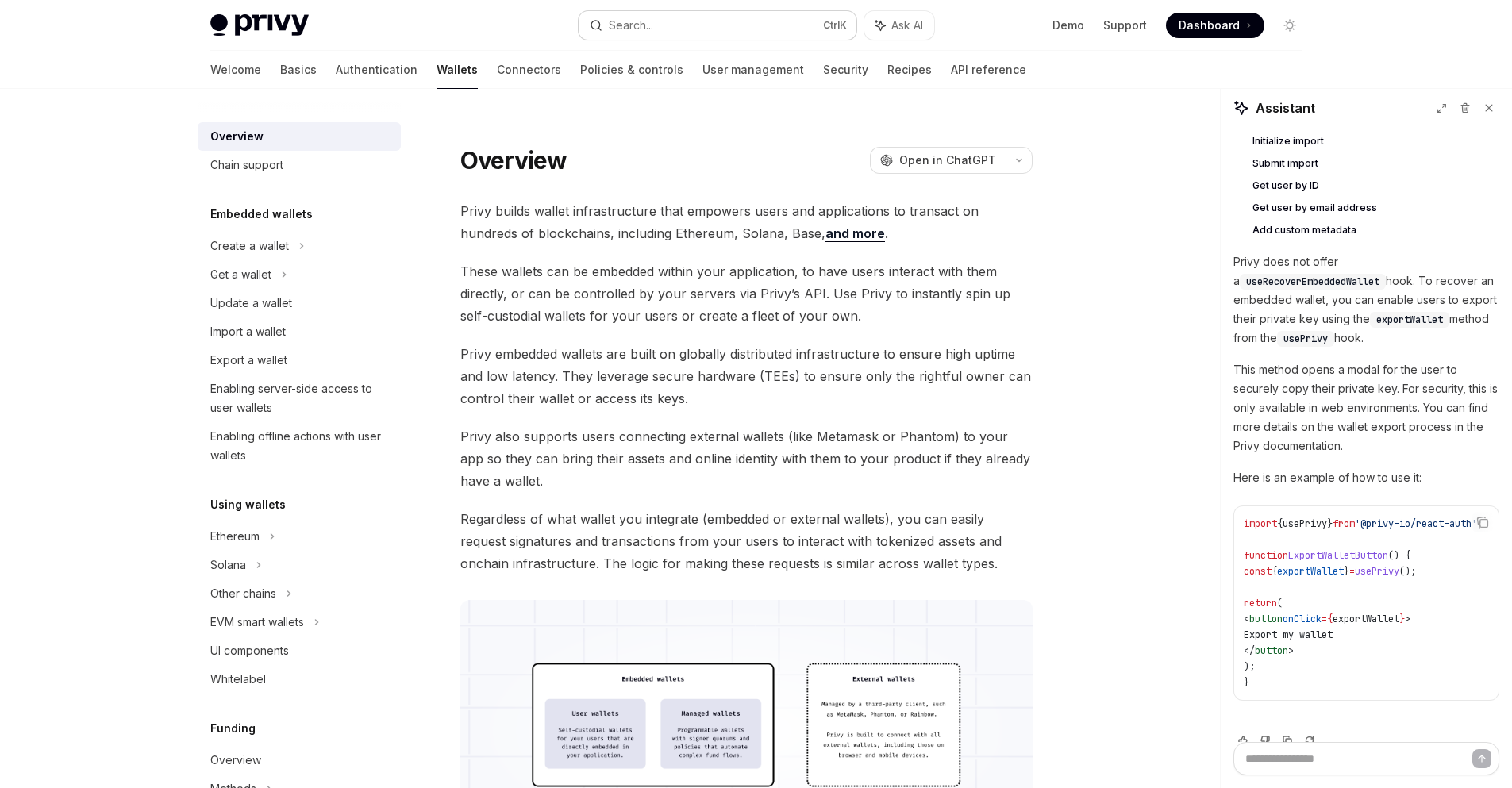 click on "Search..." at bounding box center [631, 25] 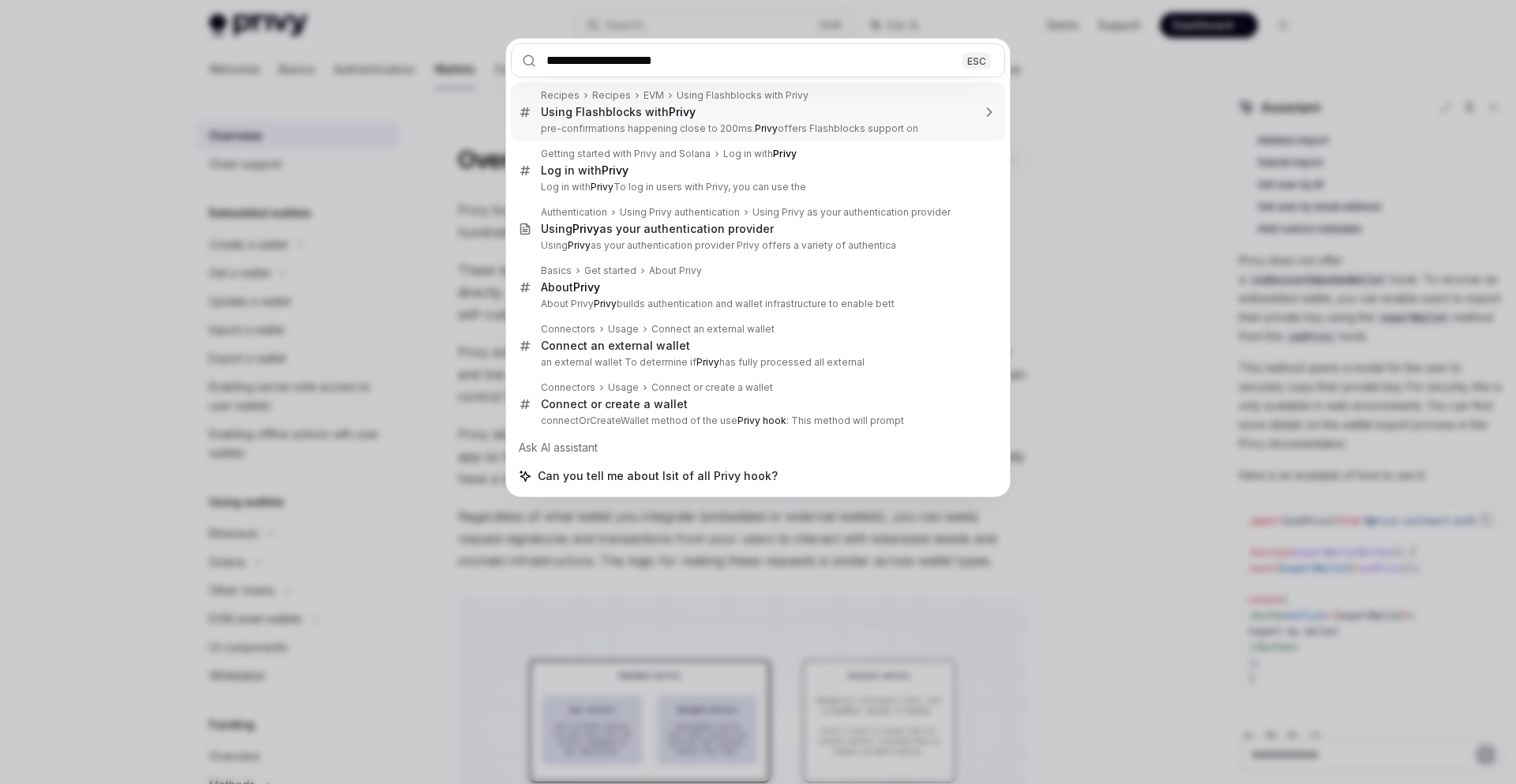 type on "**********" 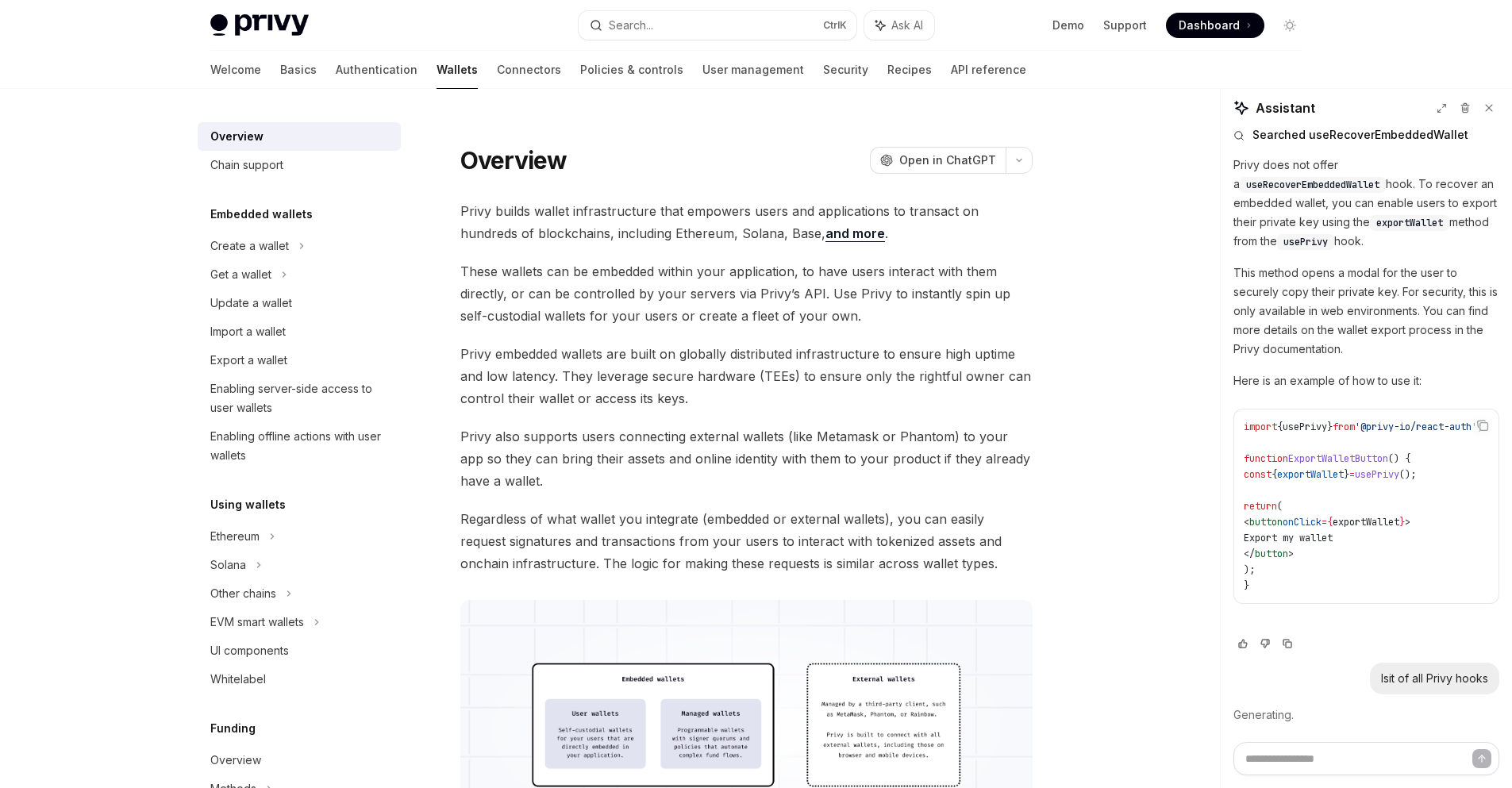 scroll, scrollTop: 75, scrollLeft: 0, axis: vertical 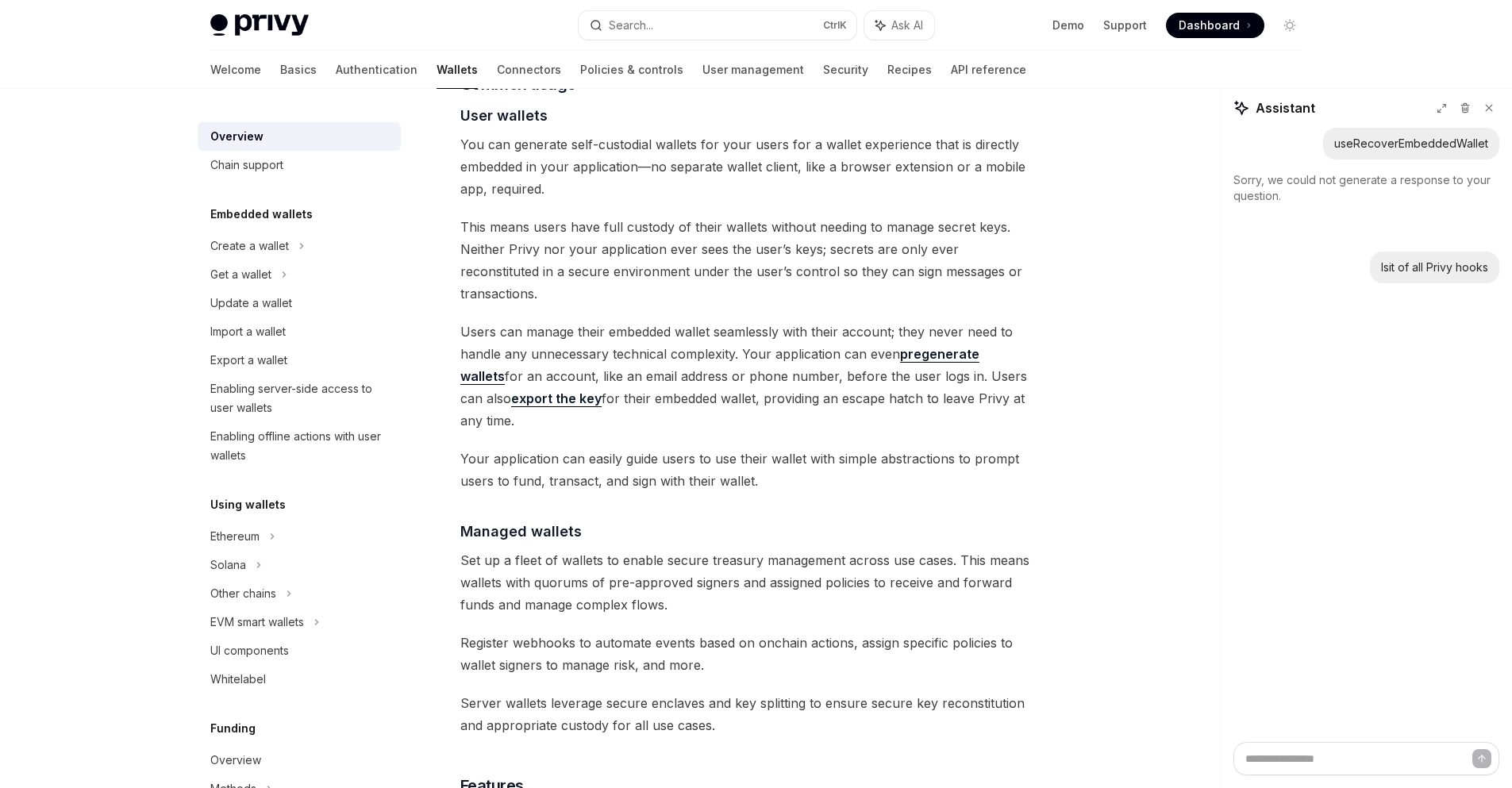 click on "Retry" at bounding box center [1261, 231] 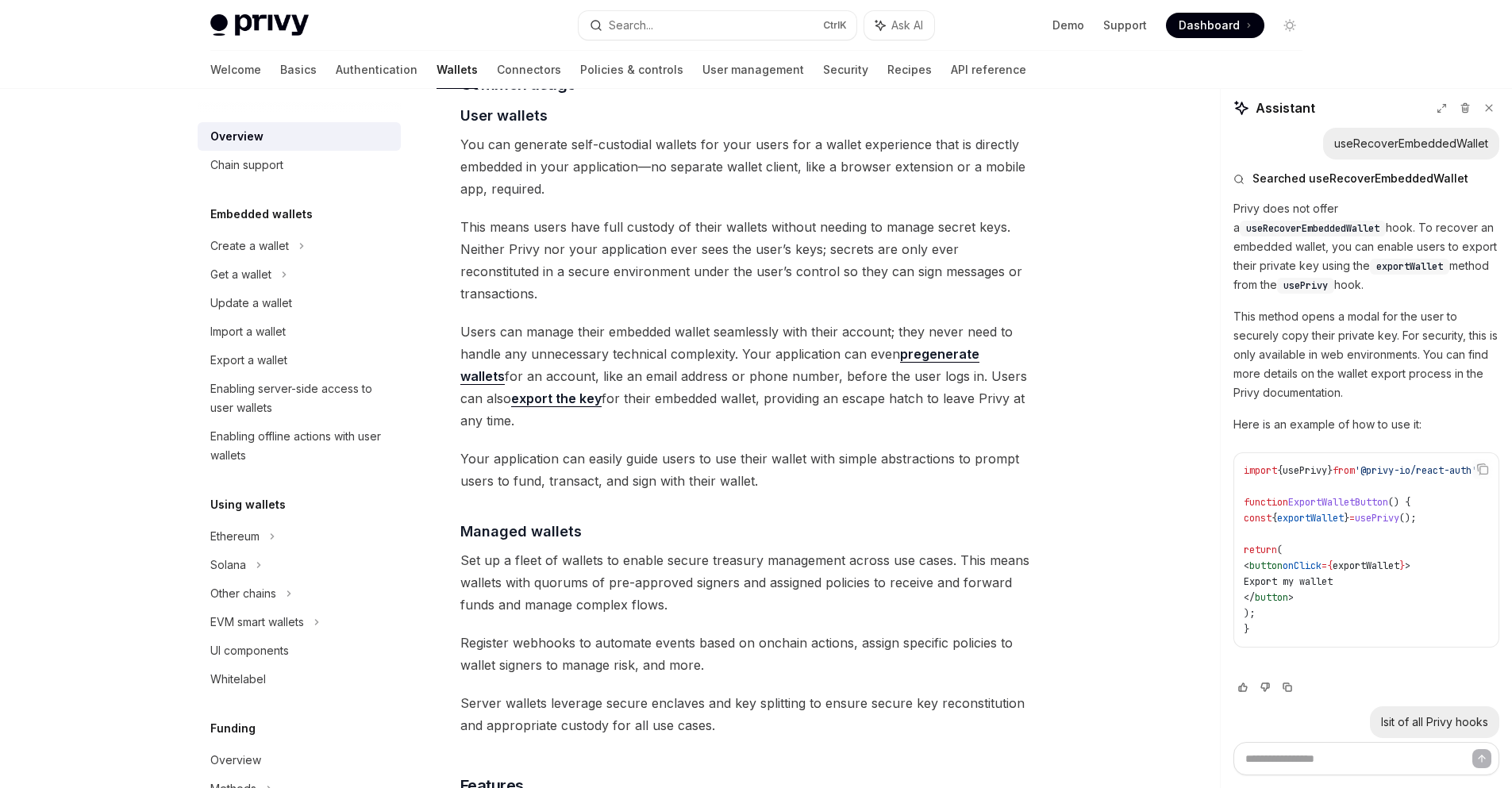 type on "*" 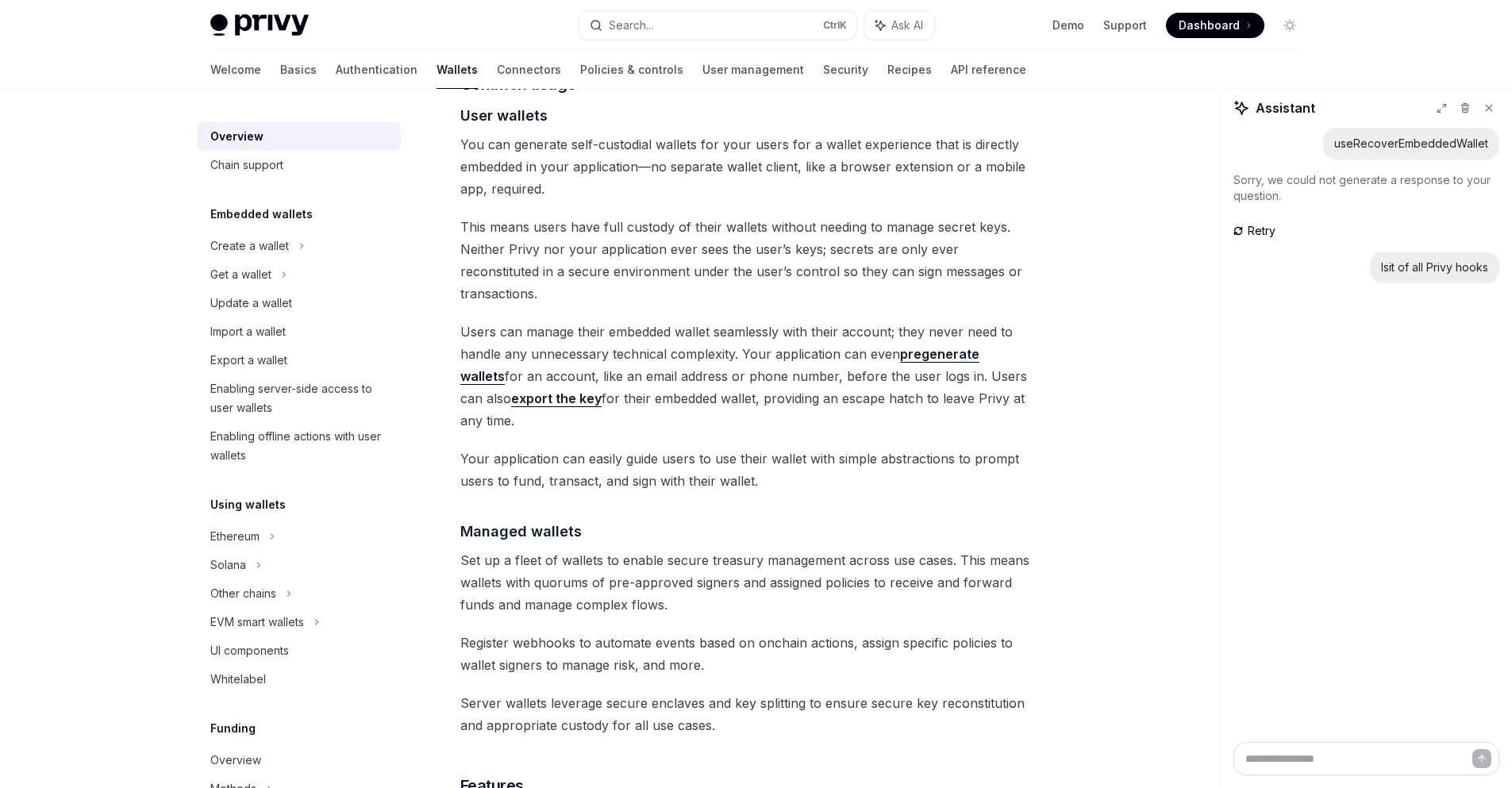 click on "lsit of all Privy hooks" at bounding box center [1434, 267] 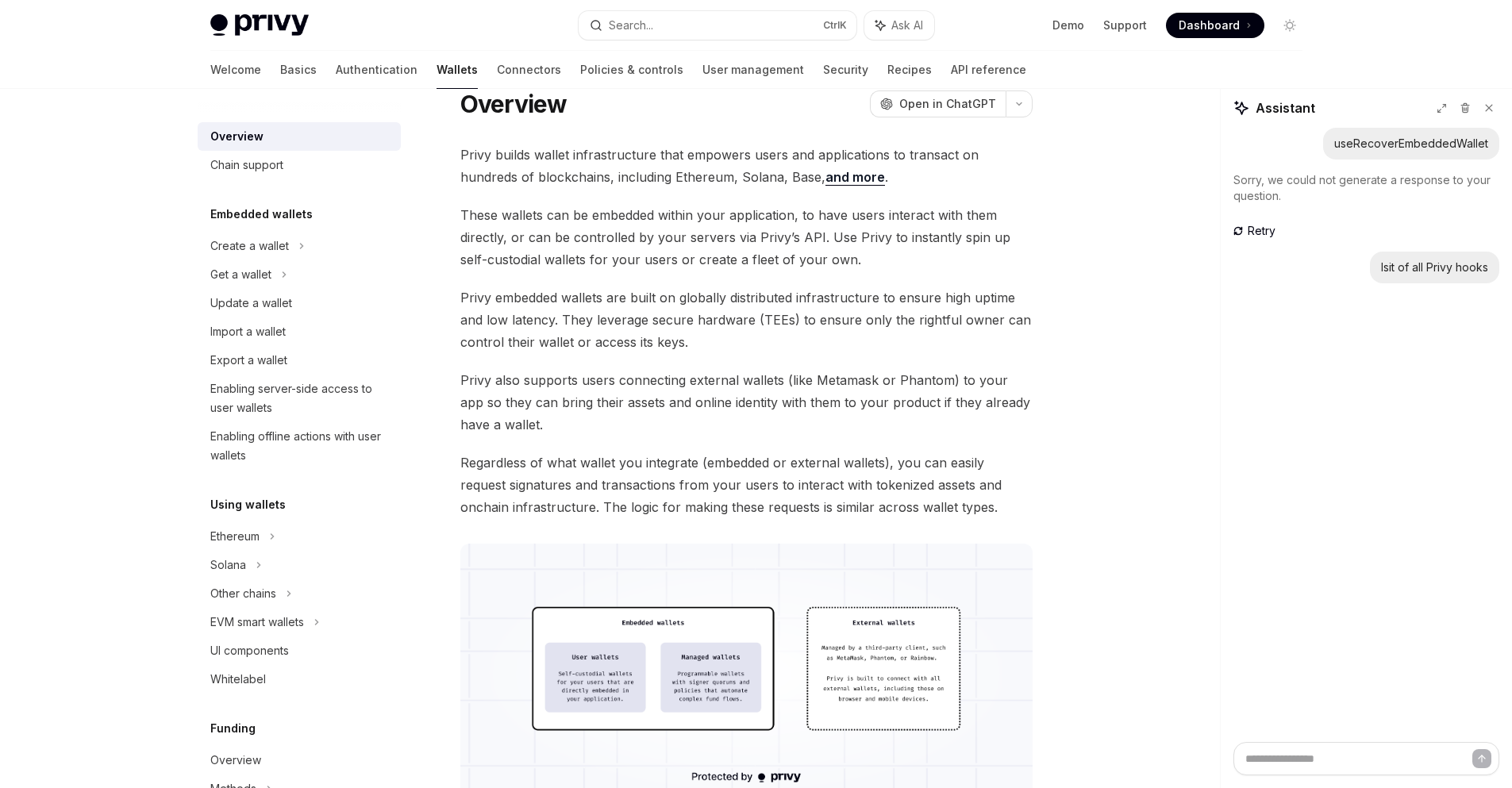 scroll, scrollTop: 0, scrollLeft: 0, axis: both 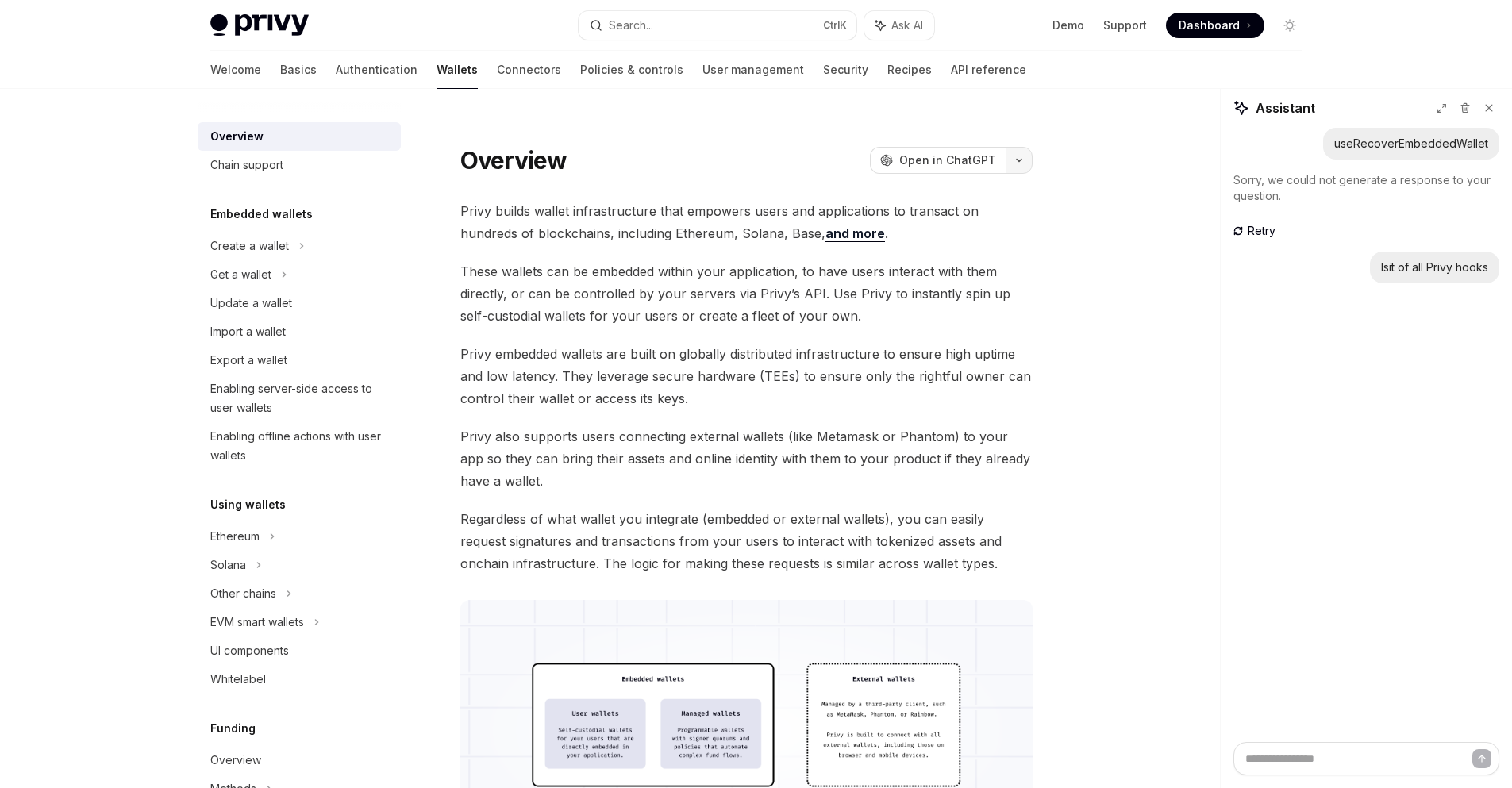 click 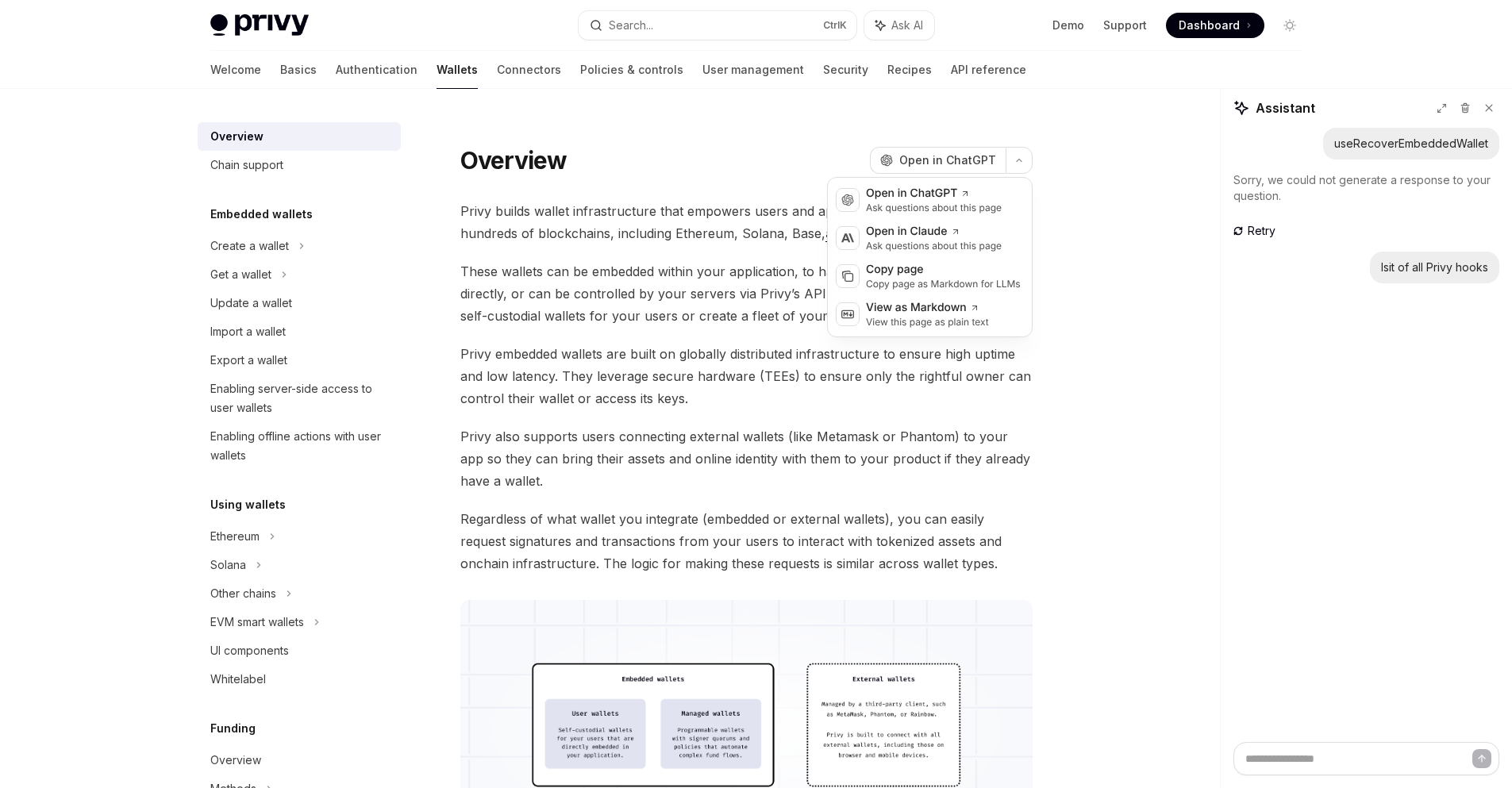 click on "On this page Embedded wallets Common usage User wallets Managed wallets Features External wallets Get started   Overview OpenAI Open in ChatGPT OpenAI Open in ChatGPT Privy builds wallet infrastructure that empowers users and applications to transact on hundreds of blockchains, including Ethereum, Solana, Base,  and more .
These wallets can be embedded within your application, to have users interact with them directly, or can be controlled by your servers via Privy’s API. Use Privy to instantly spin up self-custodial wallets for your users or create a fleet of your own.
Privy embedded wallets are built on globally distributed infrastructure to ensure high uptime and low latency. They leverage secure hardware (TEEs) to ensure only the rightful owner can control their wallet or access its keys.
Privy also supports users connecting external wallets (like Metamask or Phantom) to your app so they can bring their assets and online identity with them to your product if they already have a wallet.
​" at bounding box center (756, 1668) 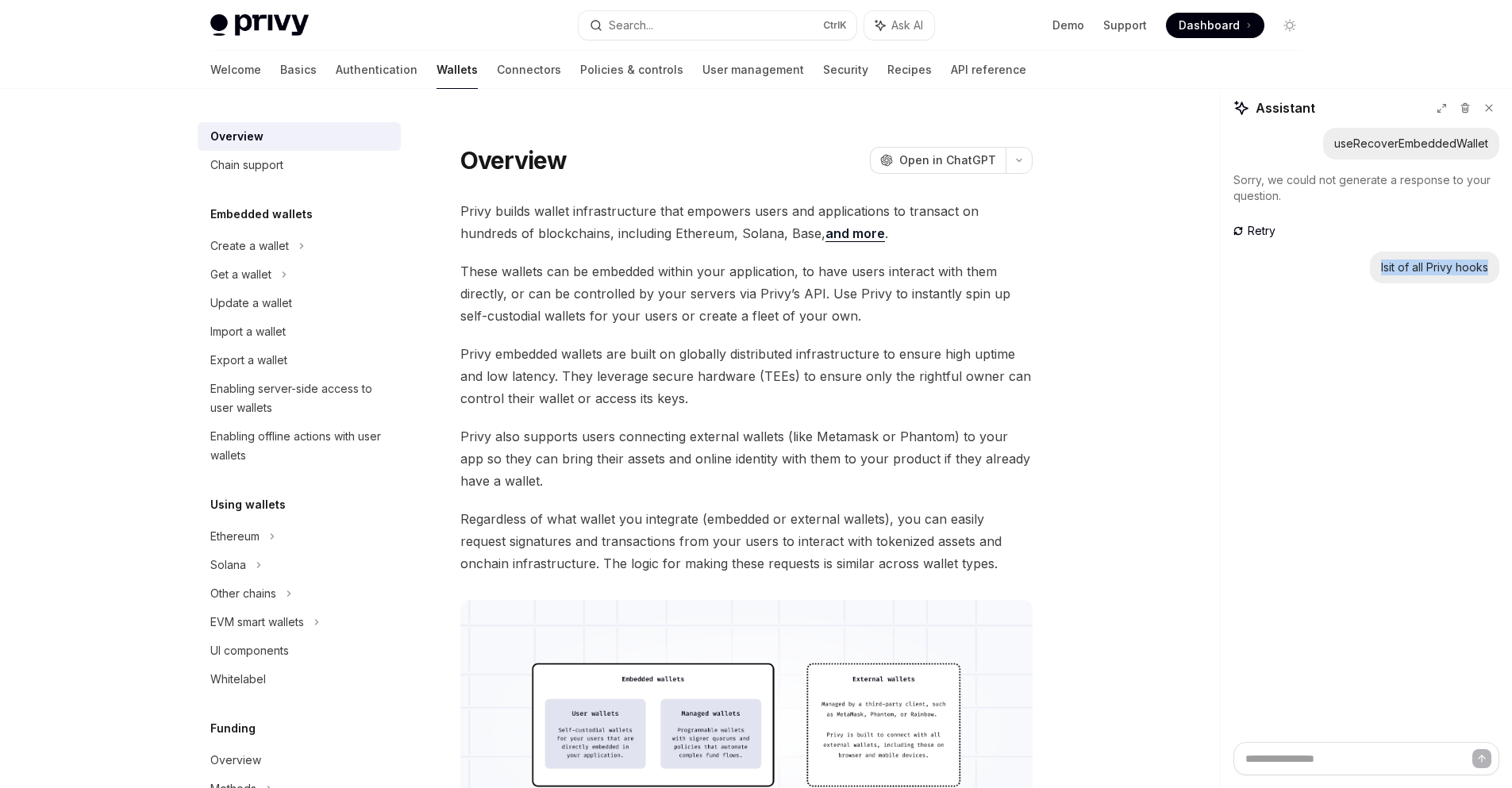 drag, startPoint x: 1380, startPoint y: 270, endPoint x: 1488, endPoint y: 269, distance: 108.00463 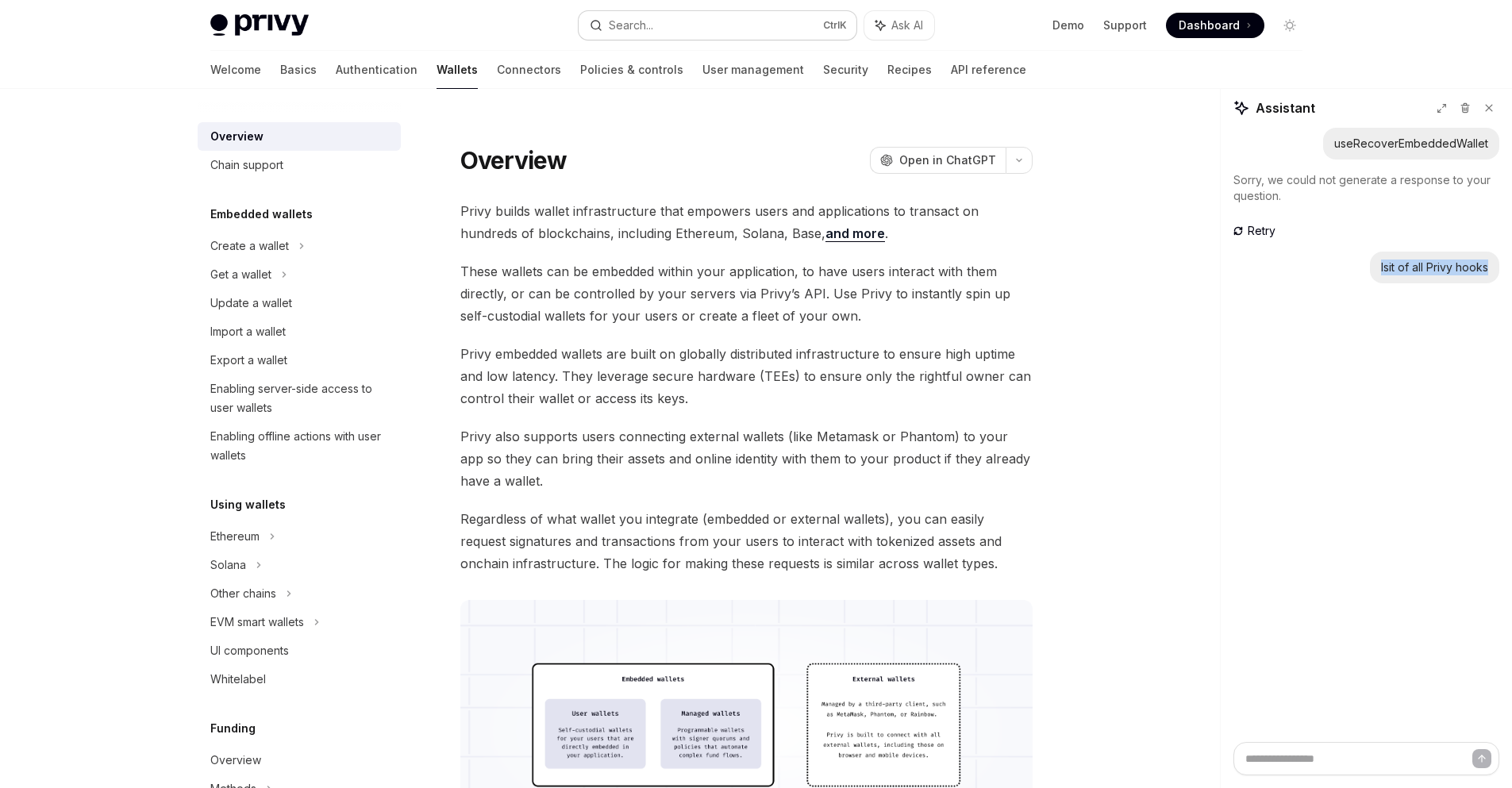 click on "Search..." at bounding box center (631, 25) 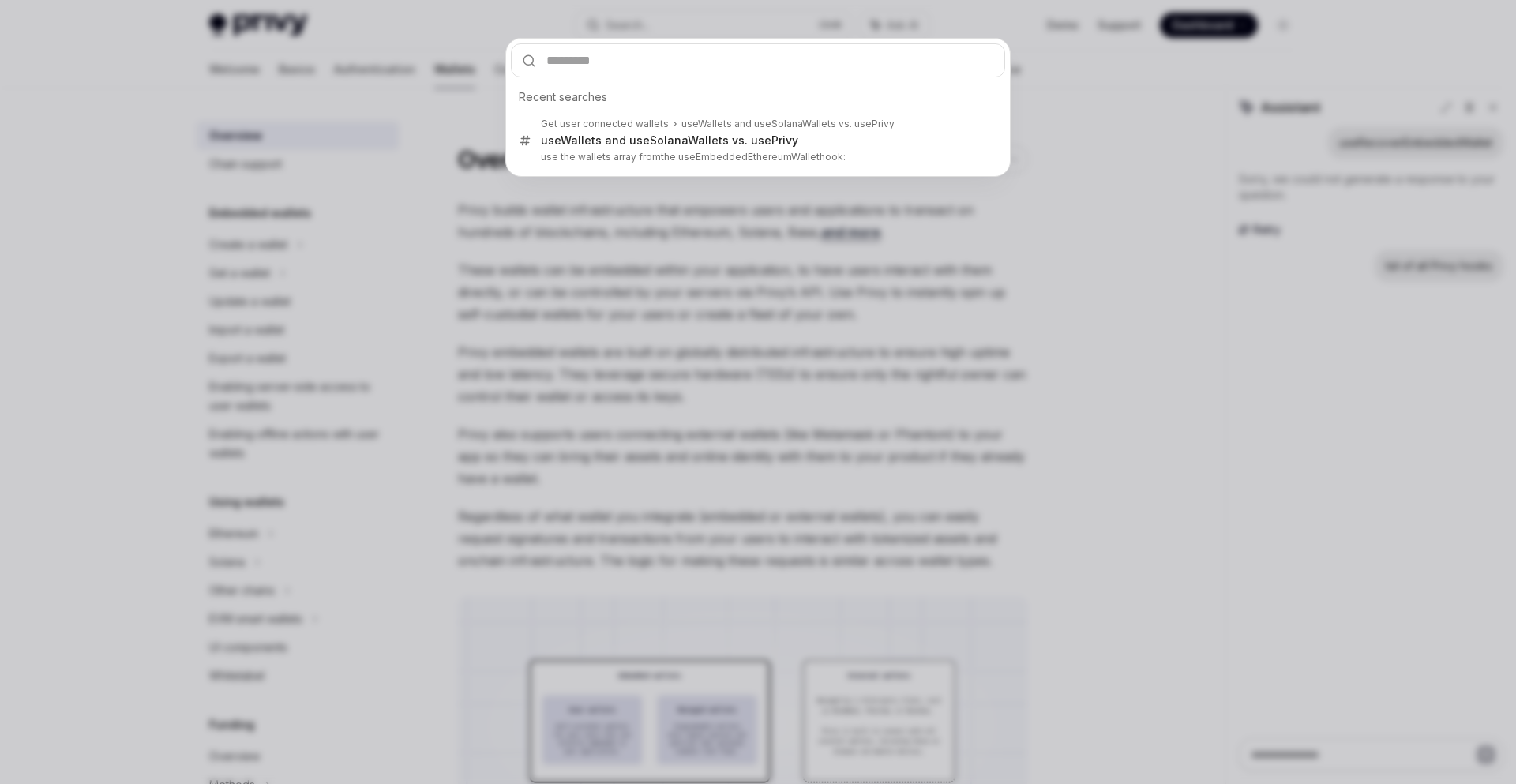 type on "**********" 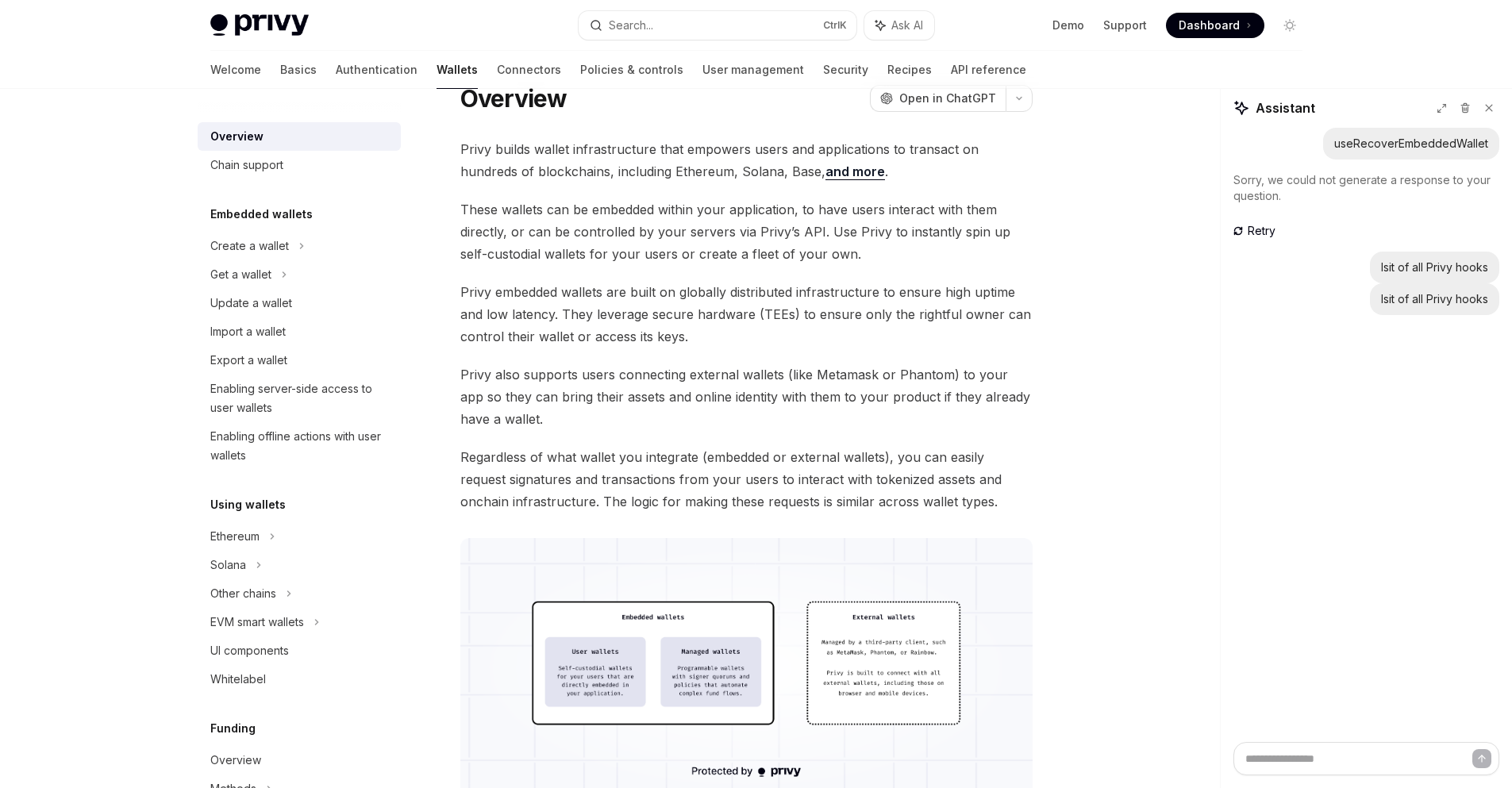 scroll, scrollTop: 0, scrollLeft: 0, axis: both 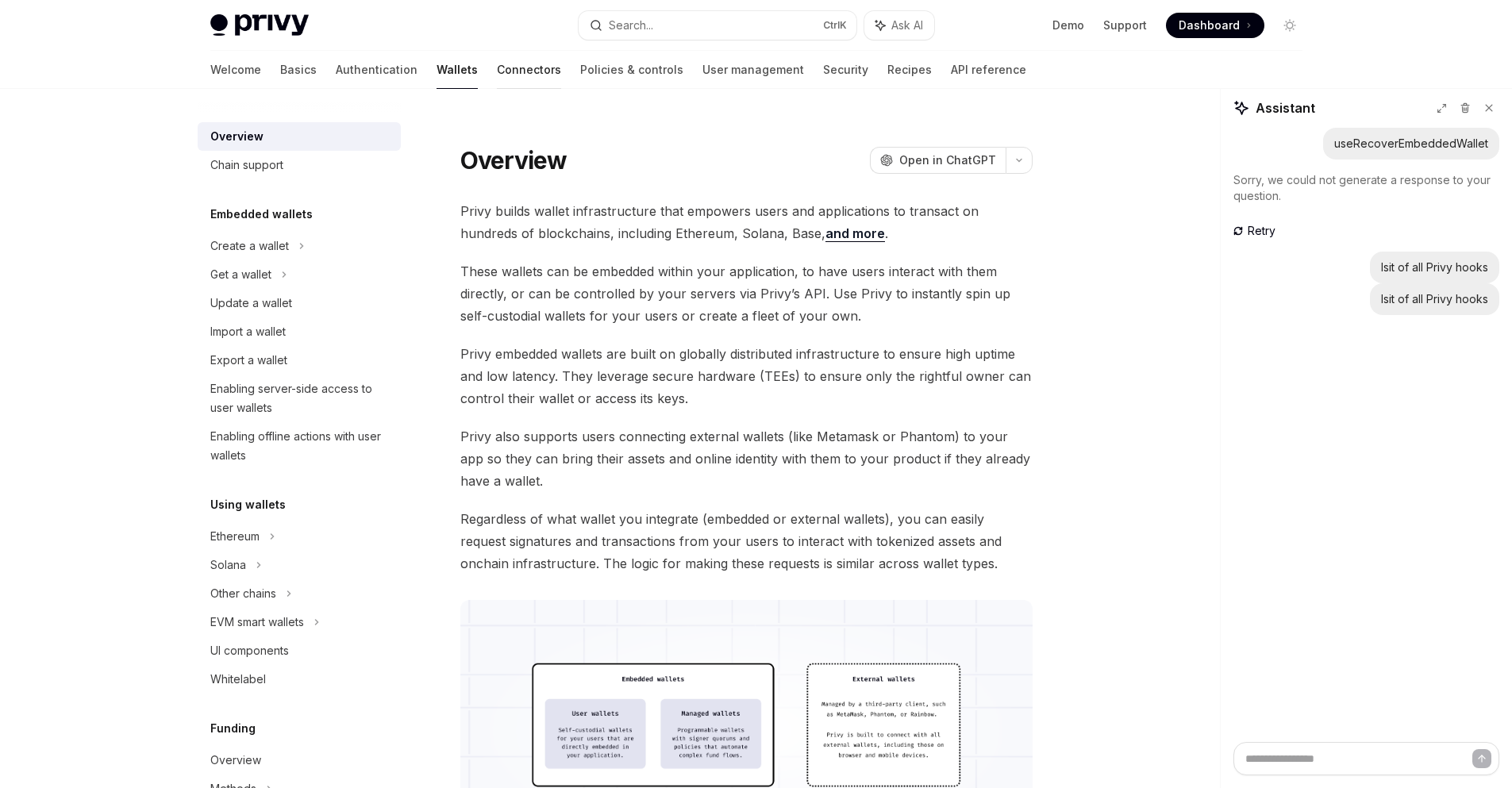 click on "Connectors" at bounding box center [529, 70] 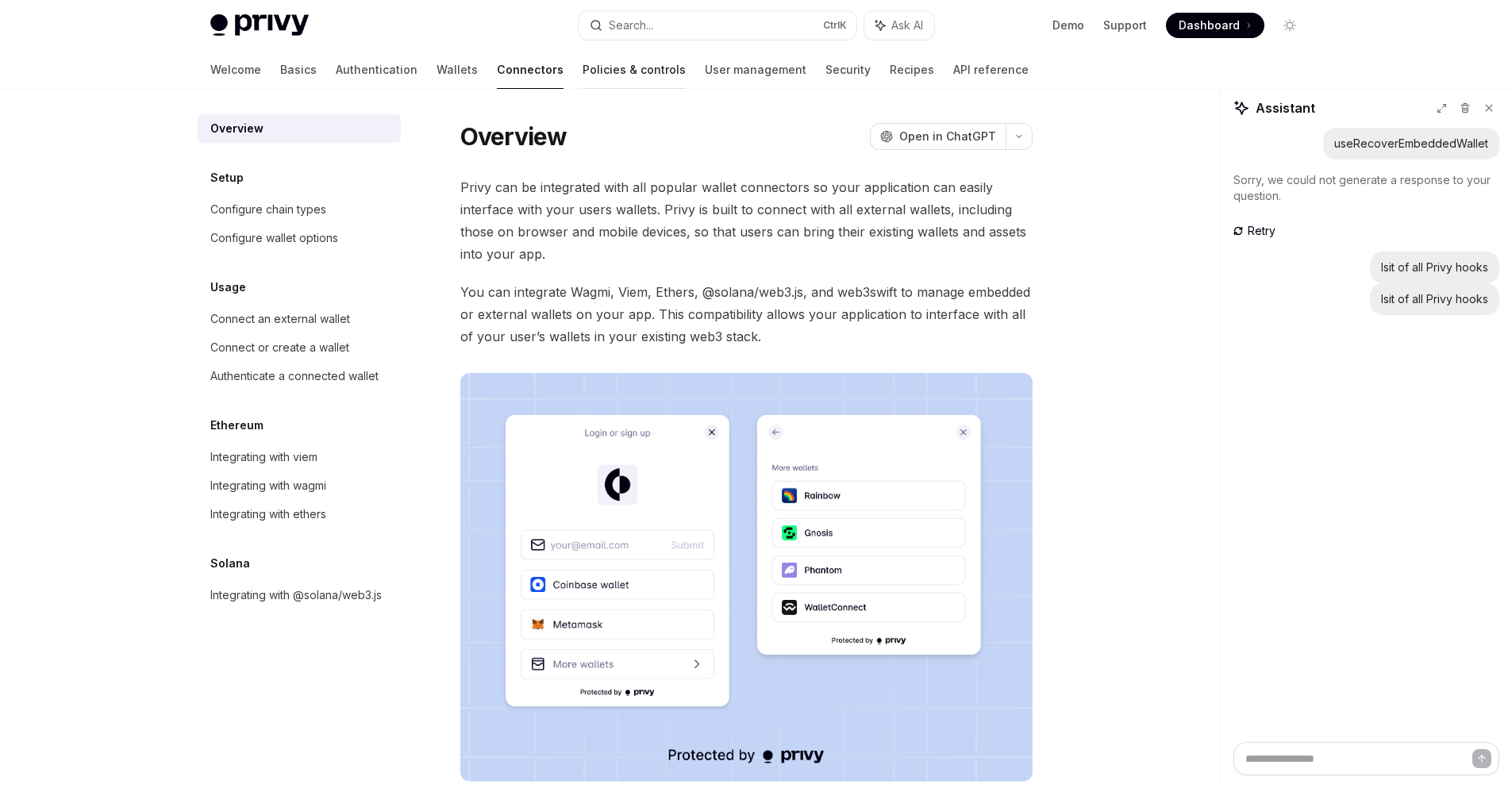 click on "Policies & controls" at bounding box center (634, 70) 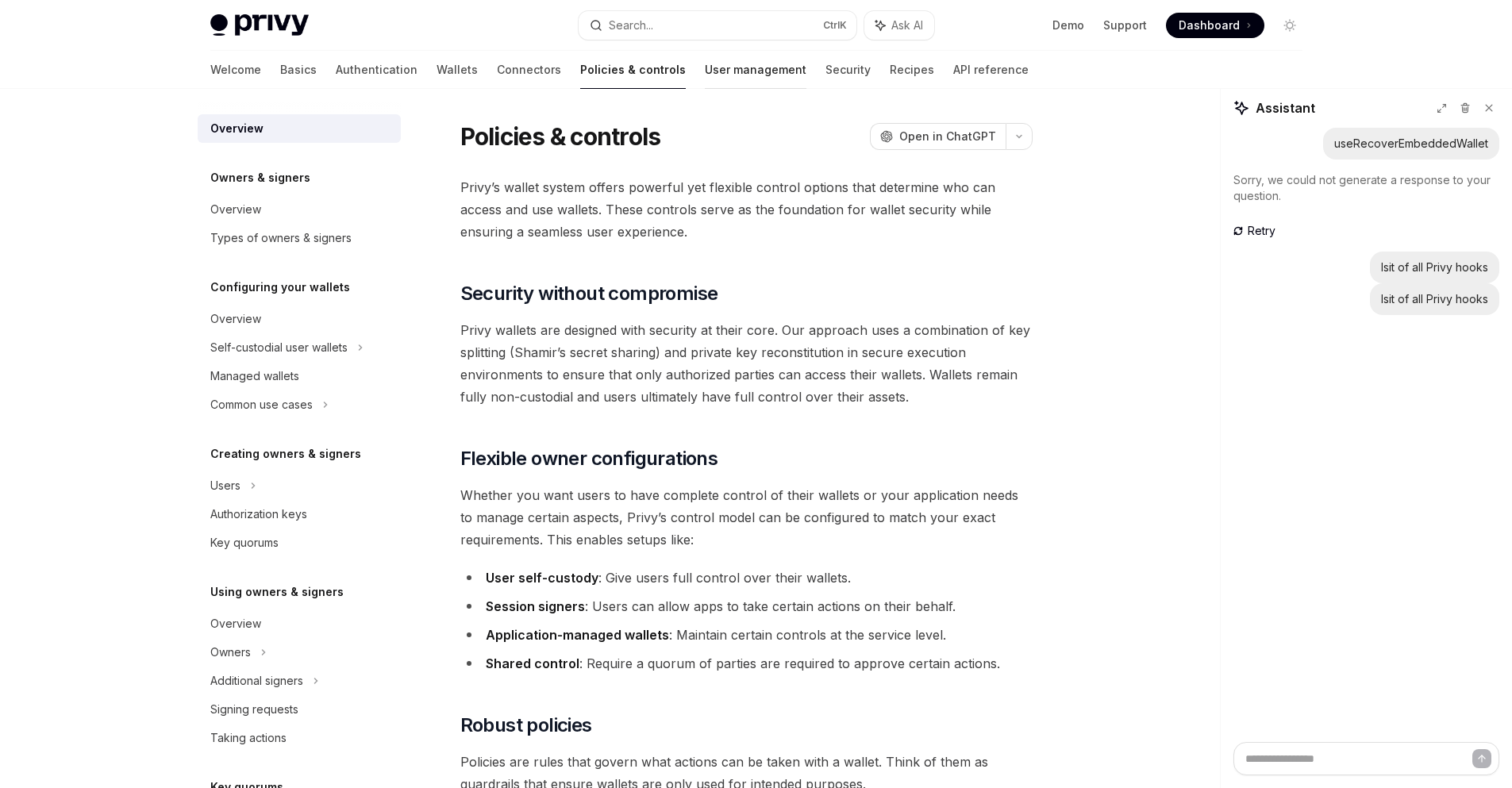 click on "User management" at bounding box center (756, 70) 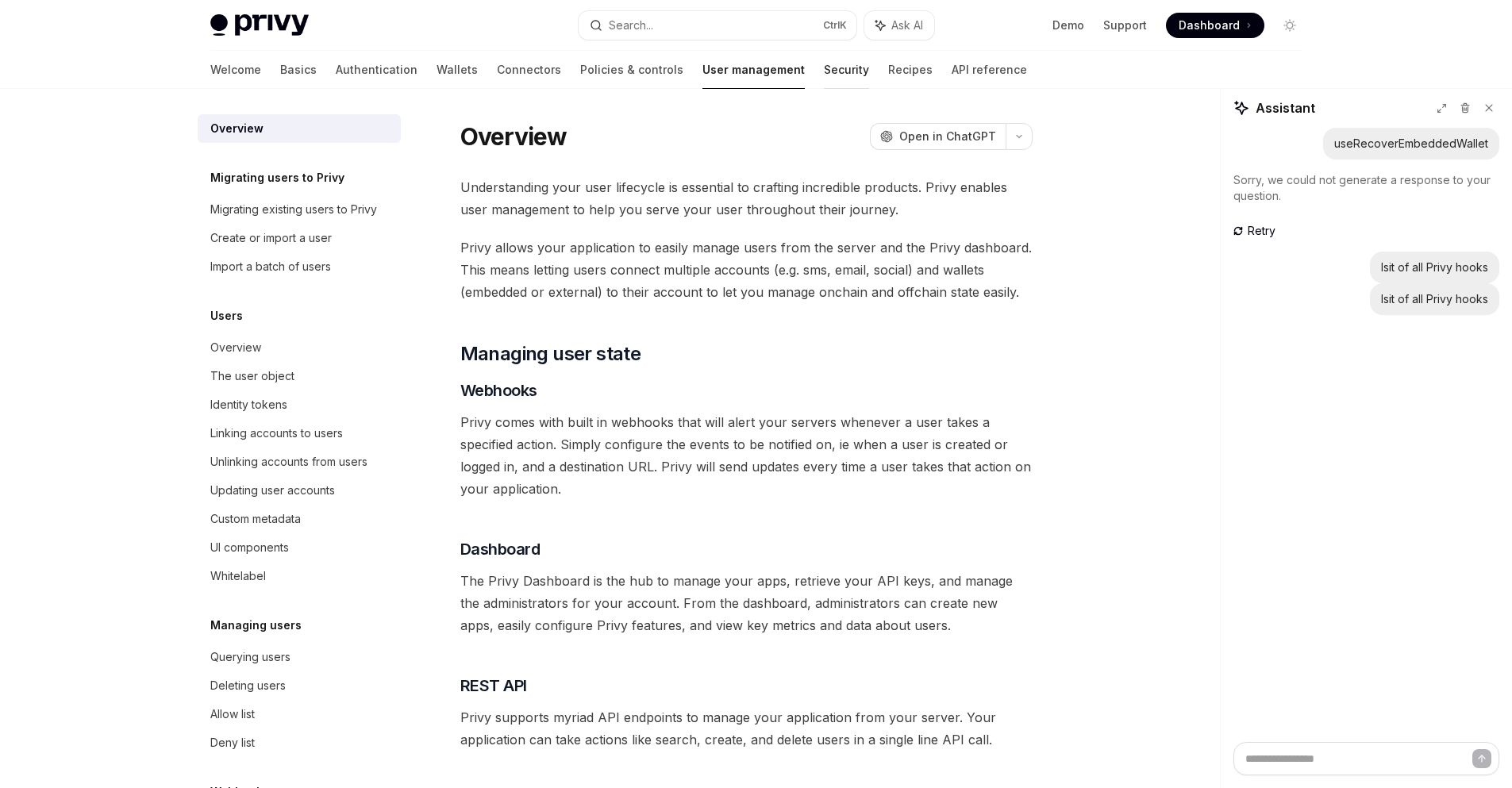 click on "Security" at bounding box center (846, 70) 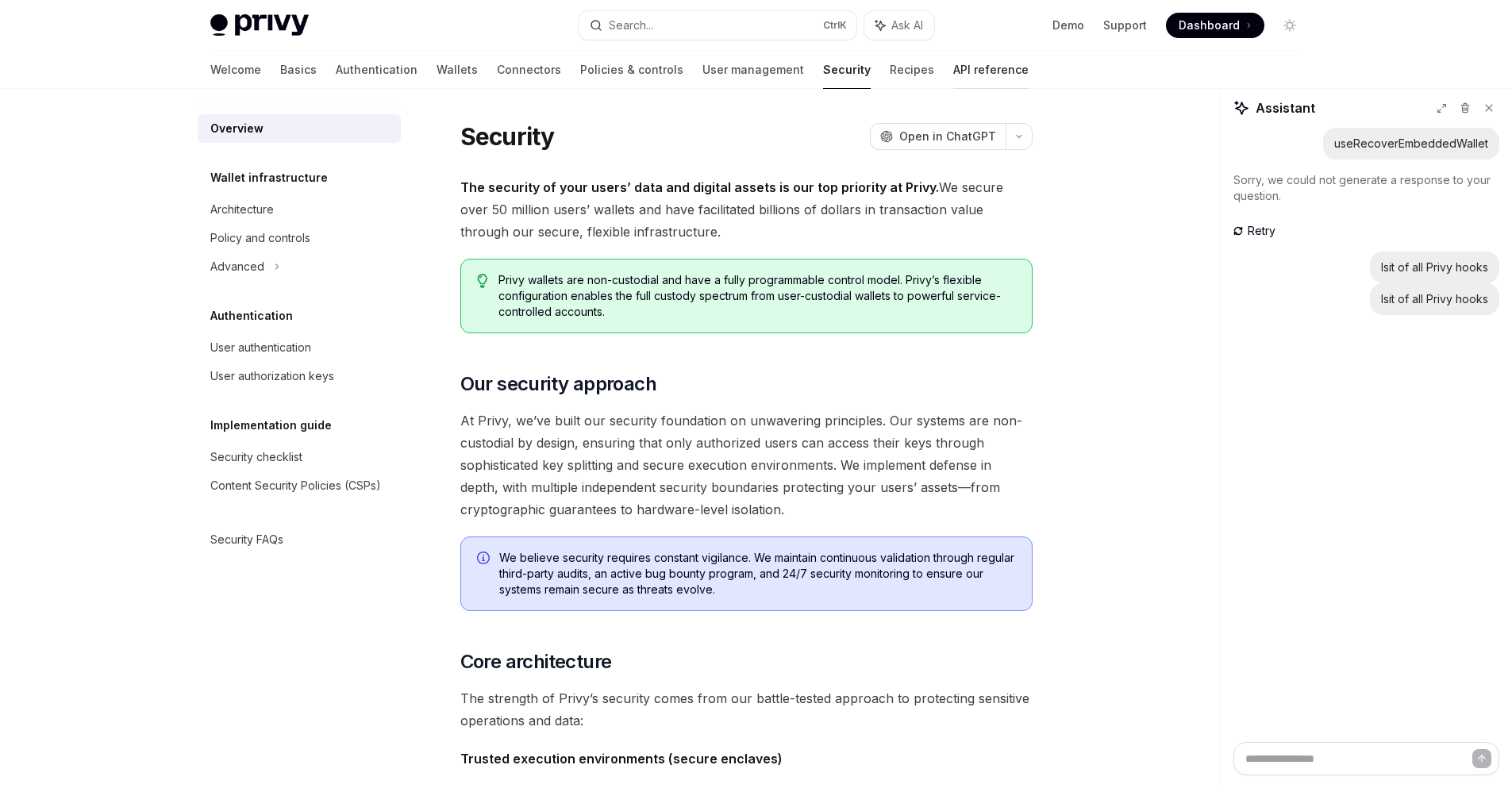click on "API reference" at bounding box center (991, 70) 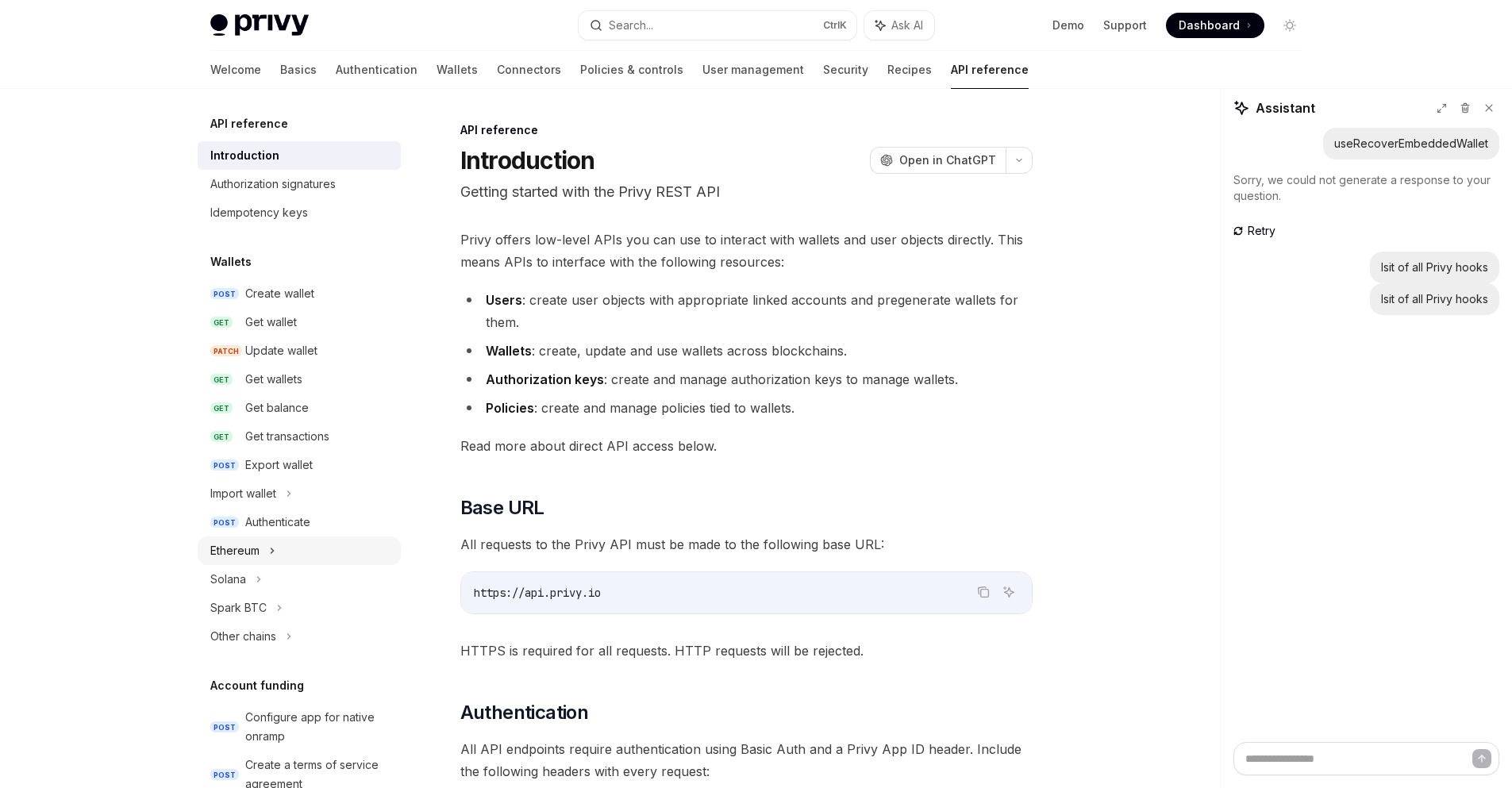 click on "Ethereum" at bounding box center [235, 551] 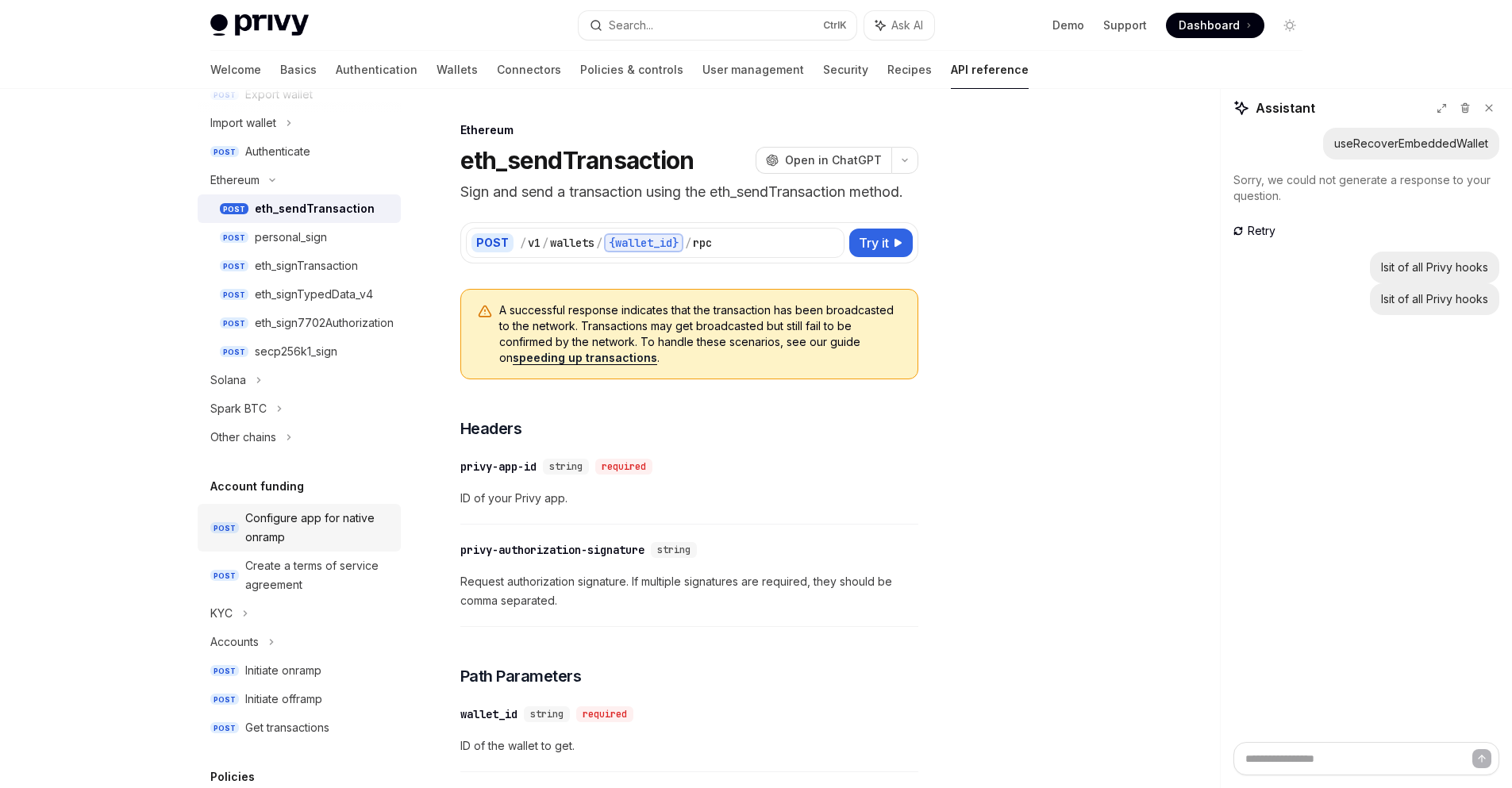 scroll, scrollTop: 185, scrollLeft: 0, axis: vertical 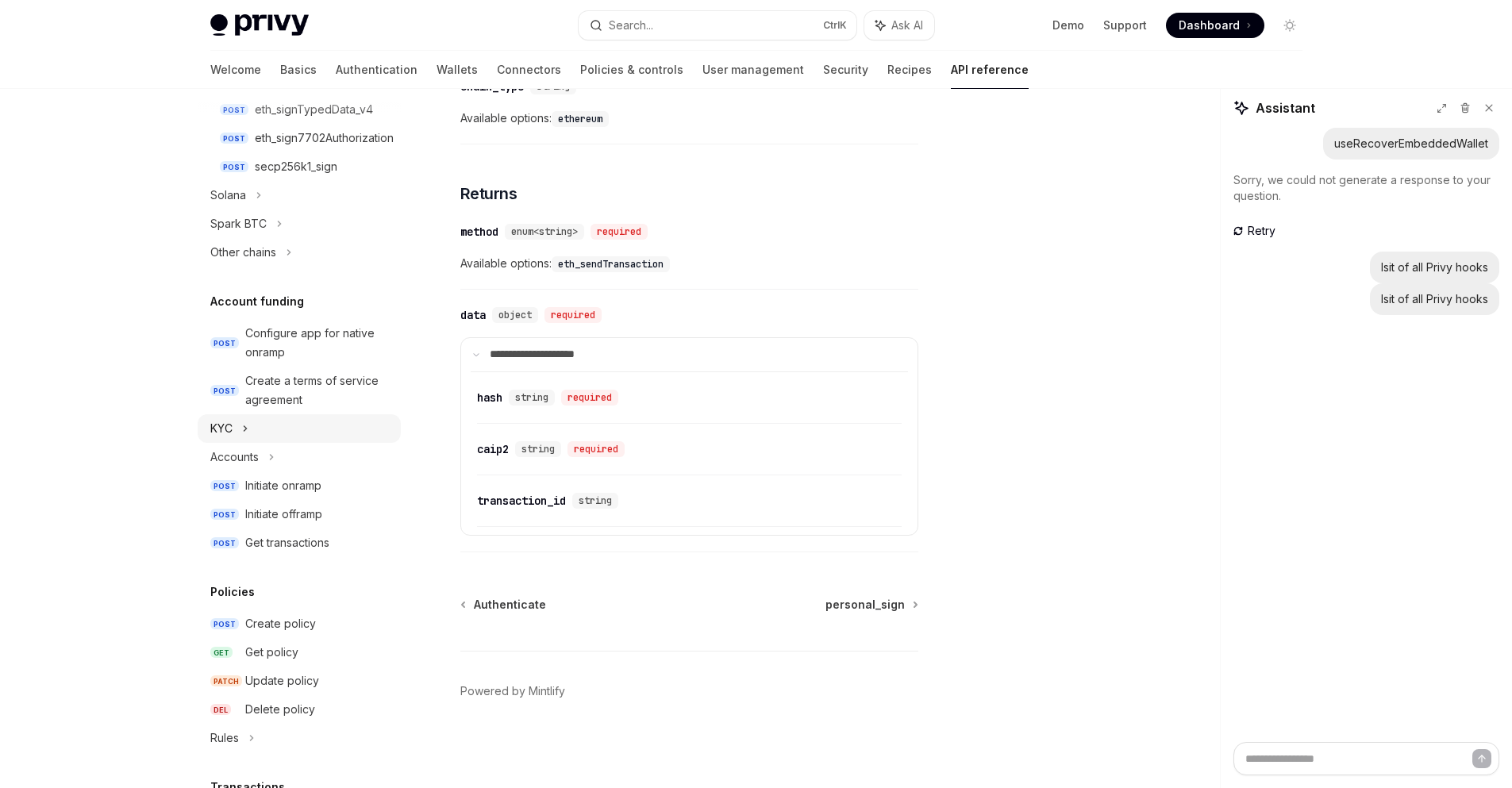 click on "KYC" at bounding box center (299, 429) 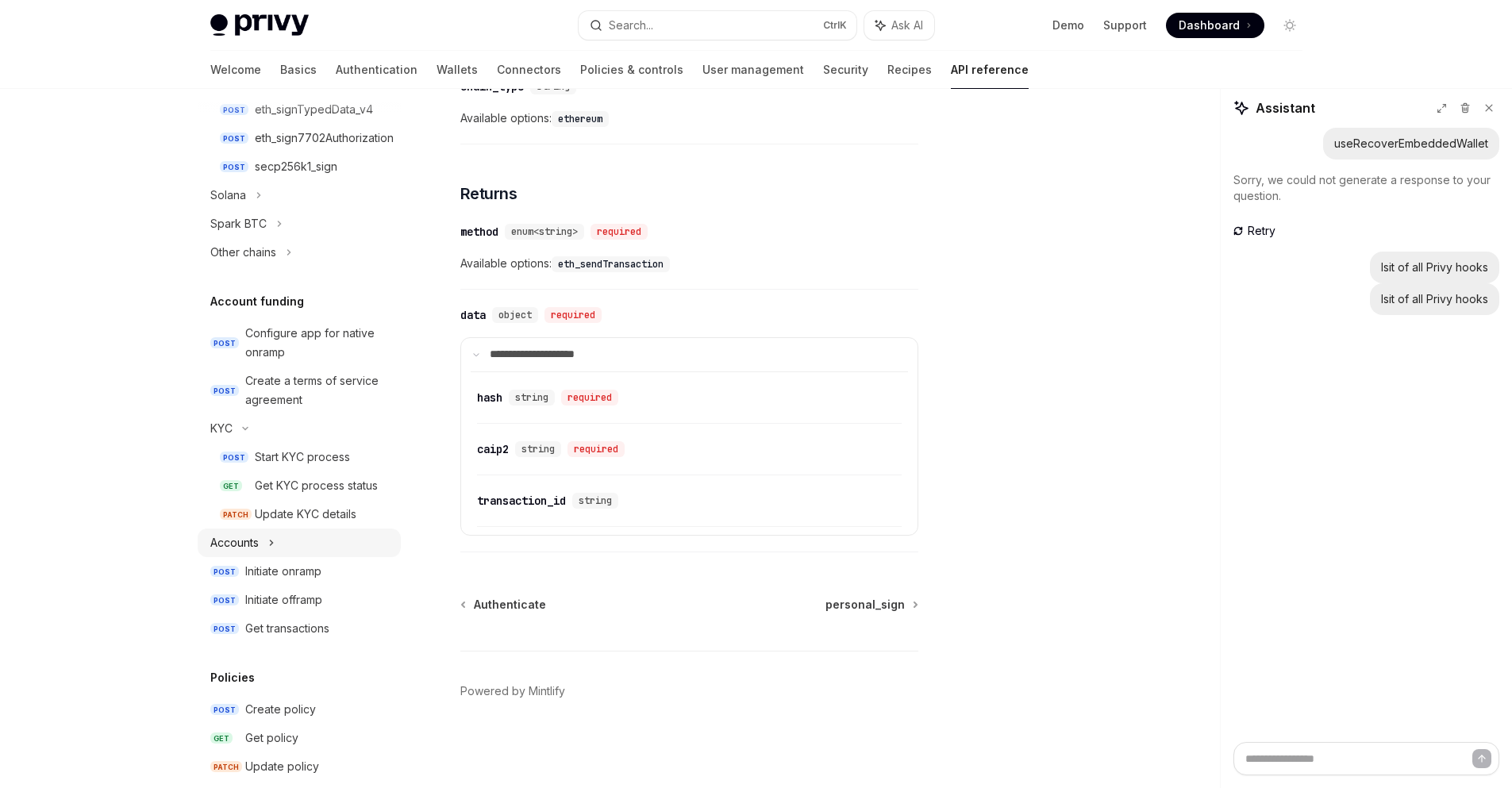 scroll, scrollTop: 0, scrollLeft: 0, axis: both 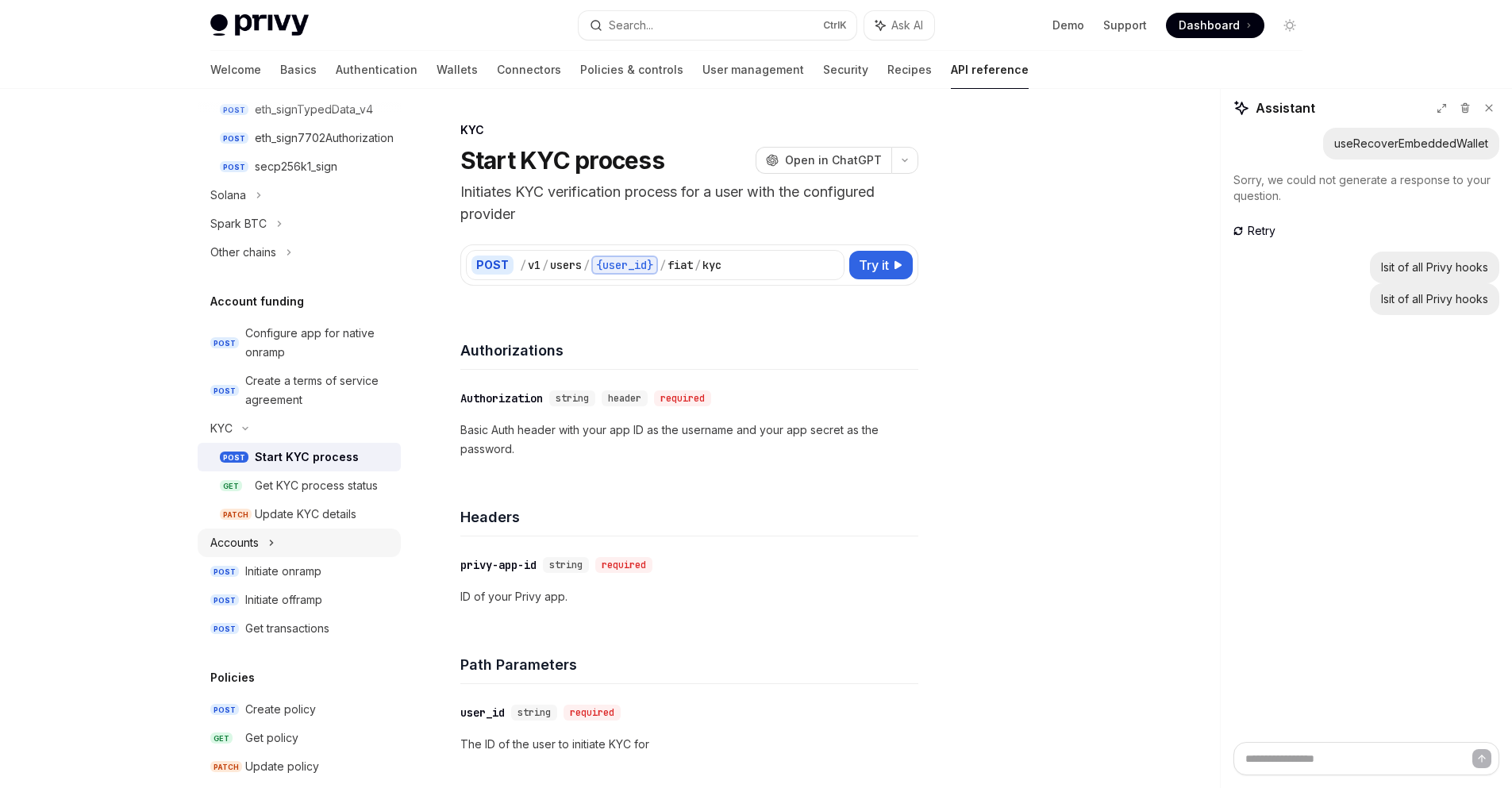 click on "Accounts" at bounding box center [299, 543] 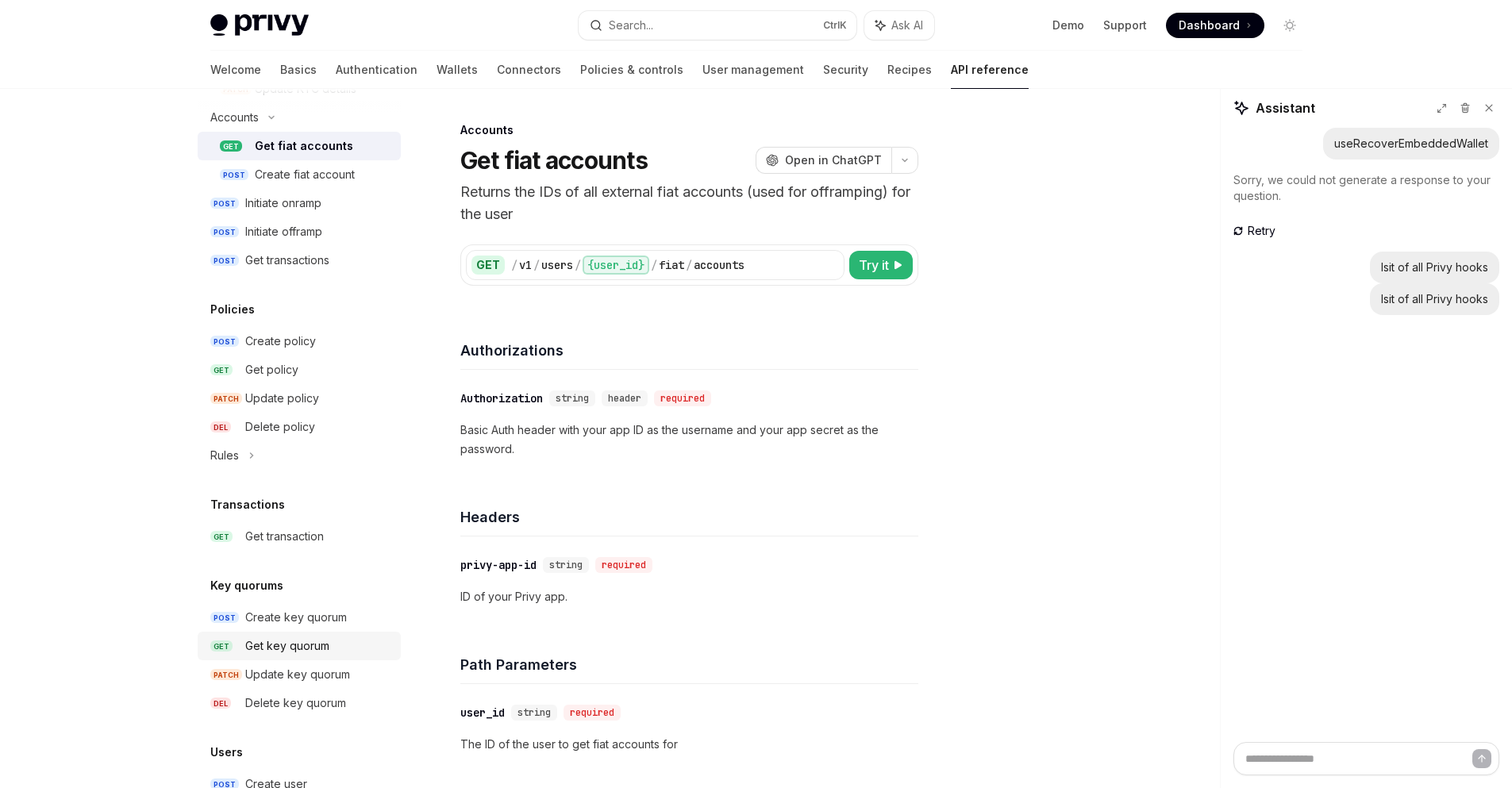 scroll, scrollTop: 1166, scrollLeft: 0, axis: vertical 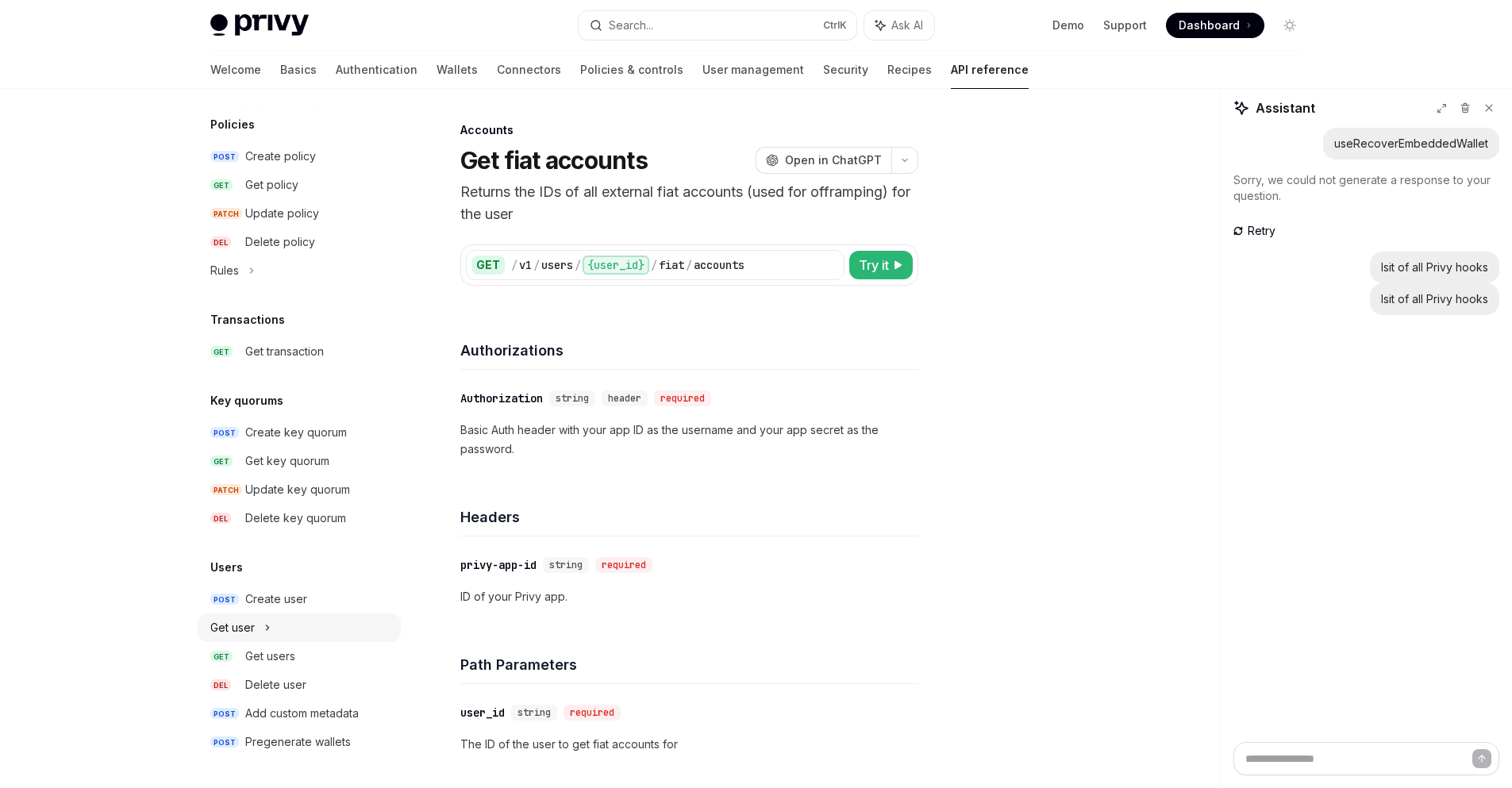 click on "Get user" at bounding box center [233, 628] 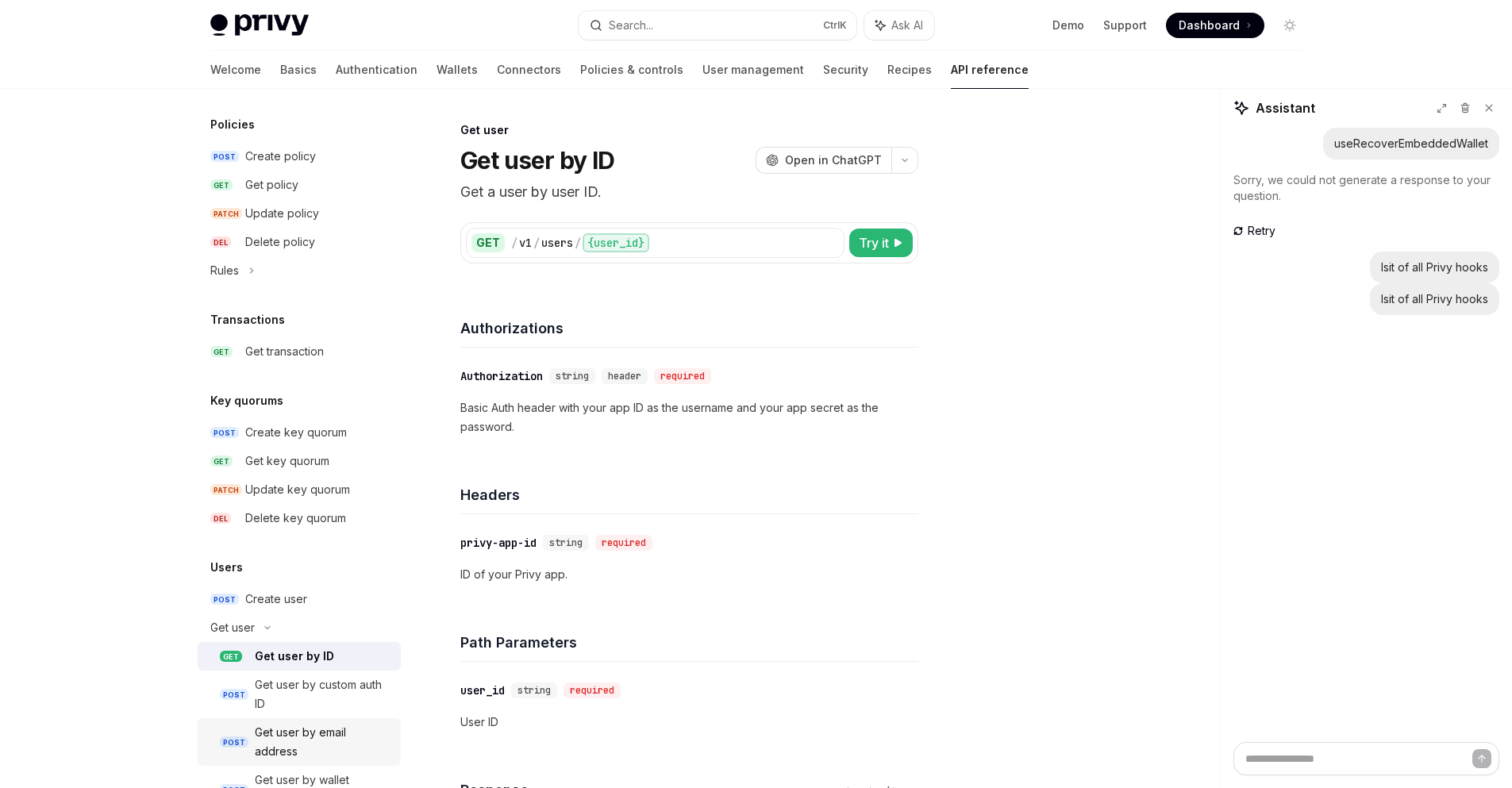 scroll, scrollTop: 1337, scrollLeft: 0, axis: vertical 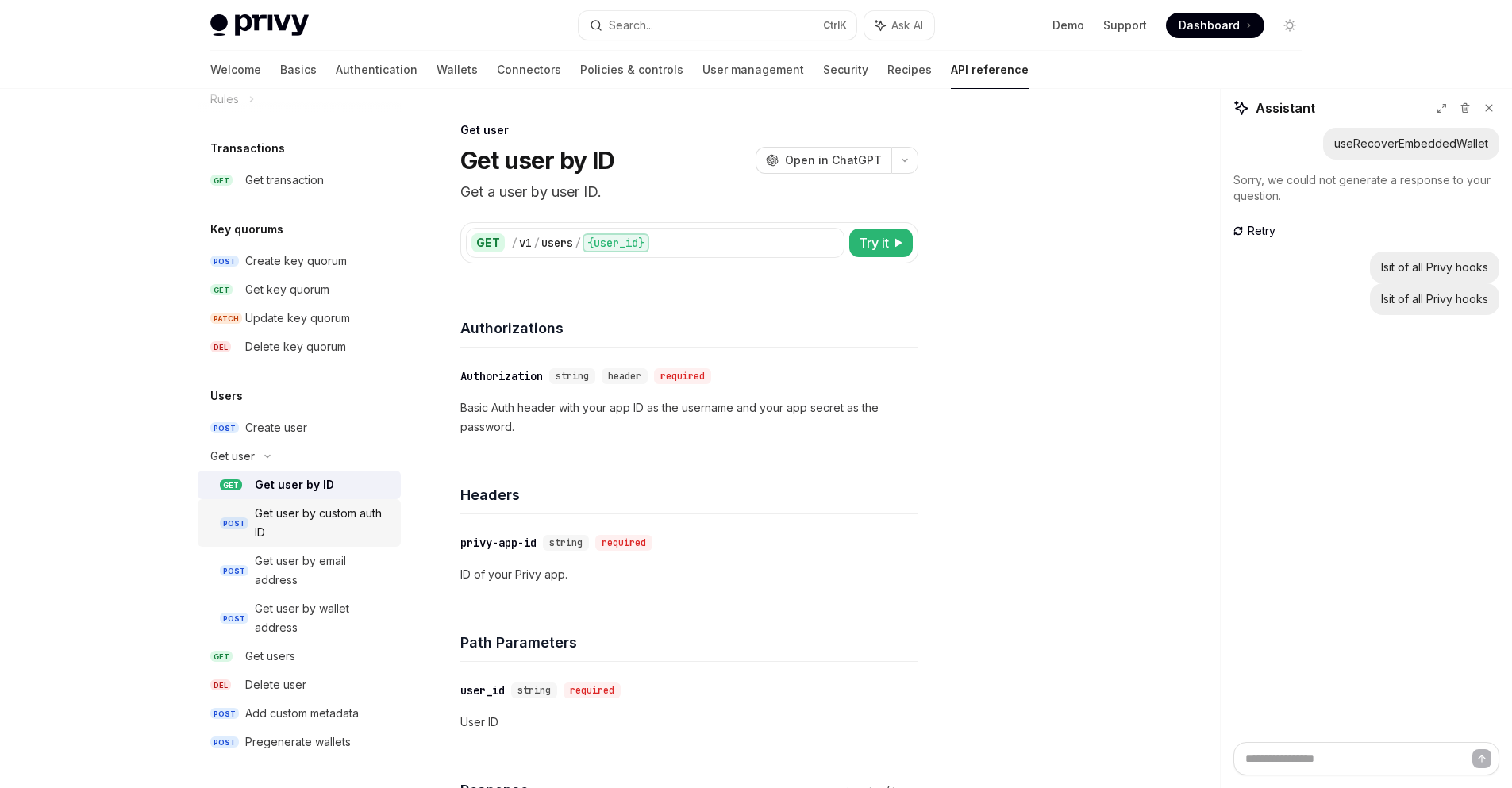 click on "Get user by custom auth ID" at bounding box center (323, 523) 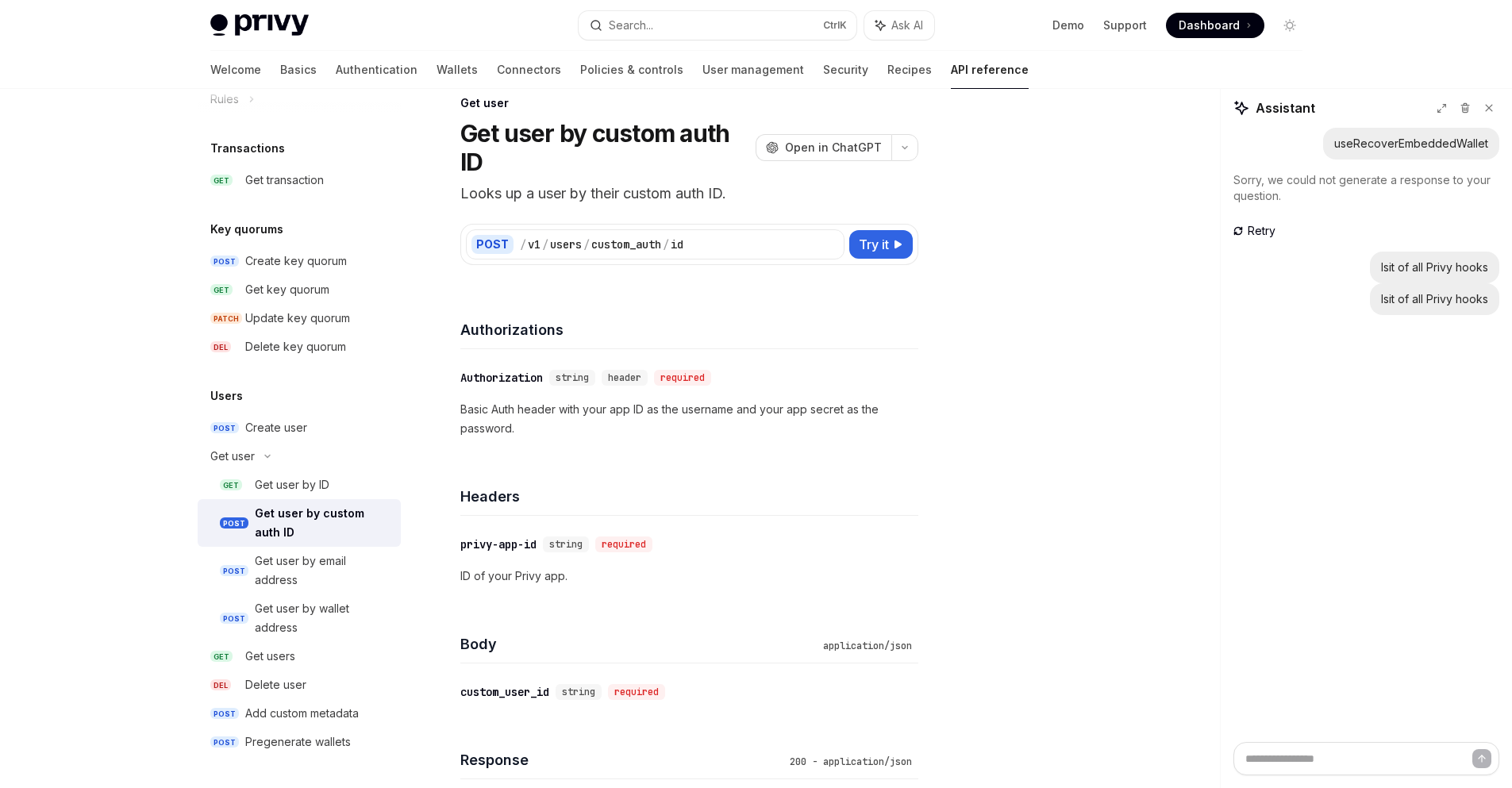 scroll, scrollTop: 0, scrollLeft: 0, axis: both 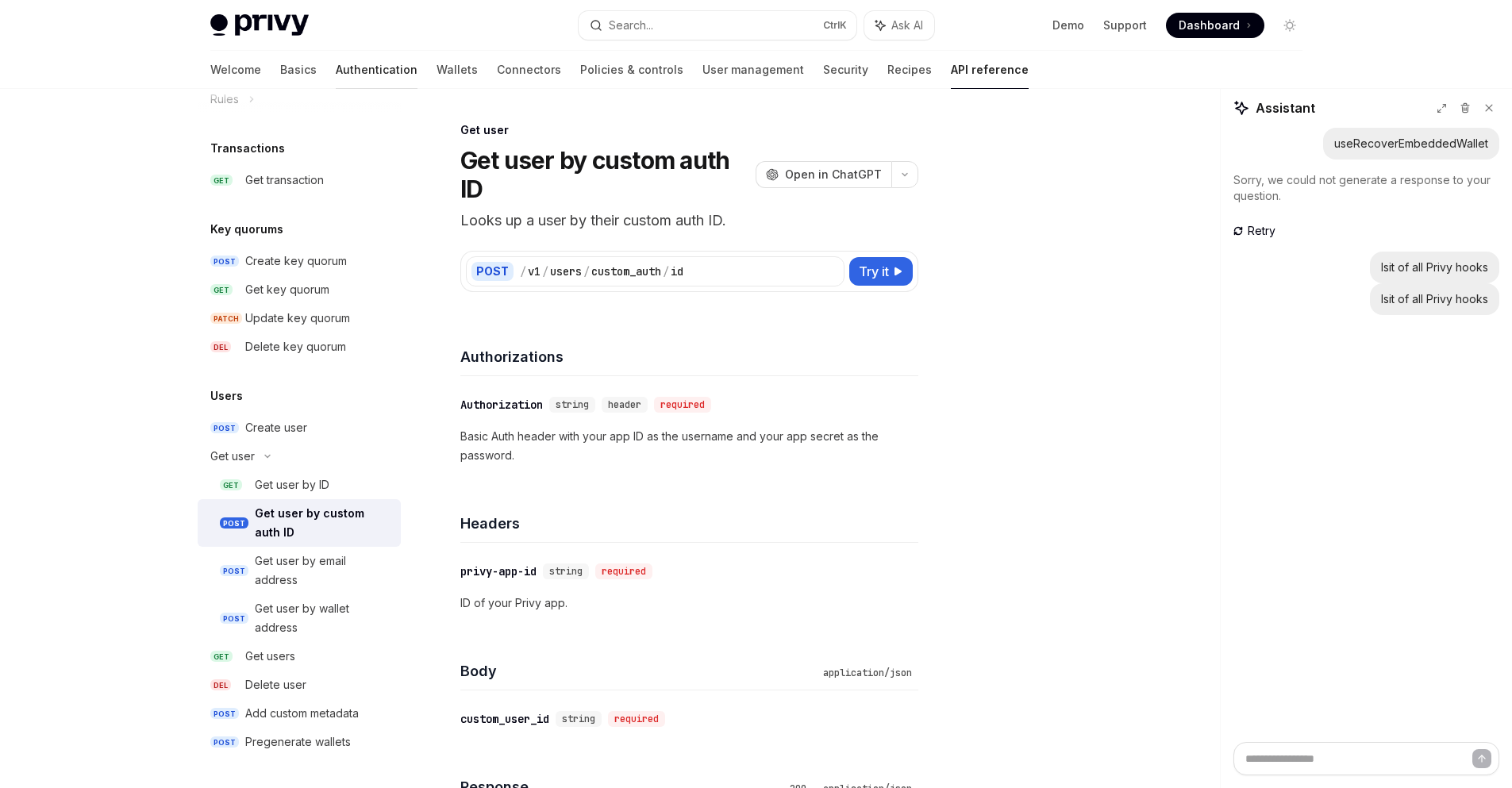 click on "Authentication" at bounding box center [376, 70] 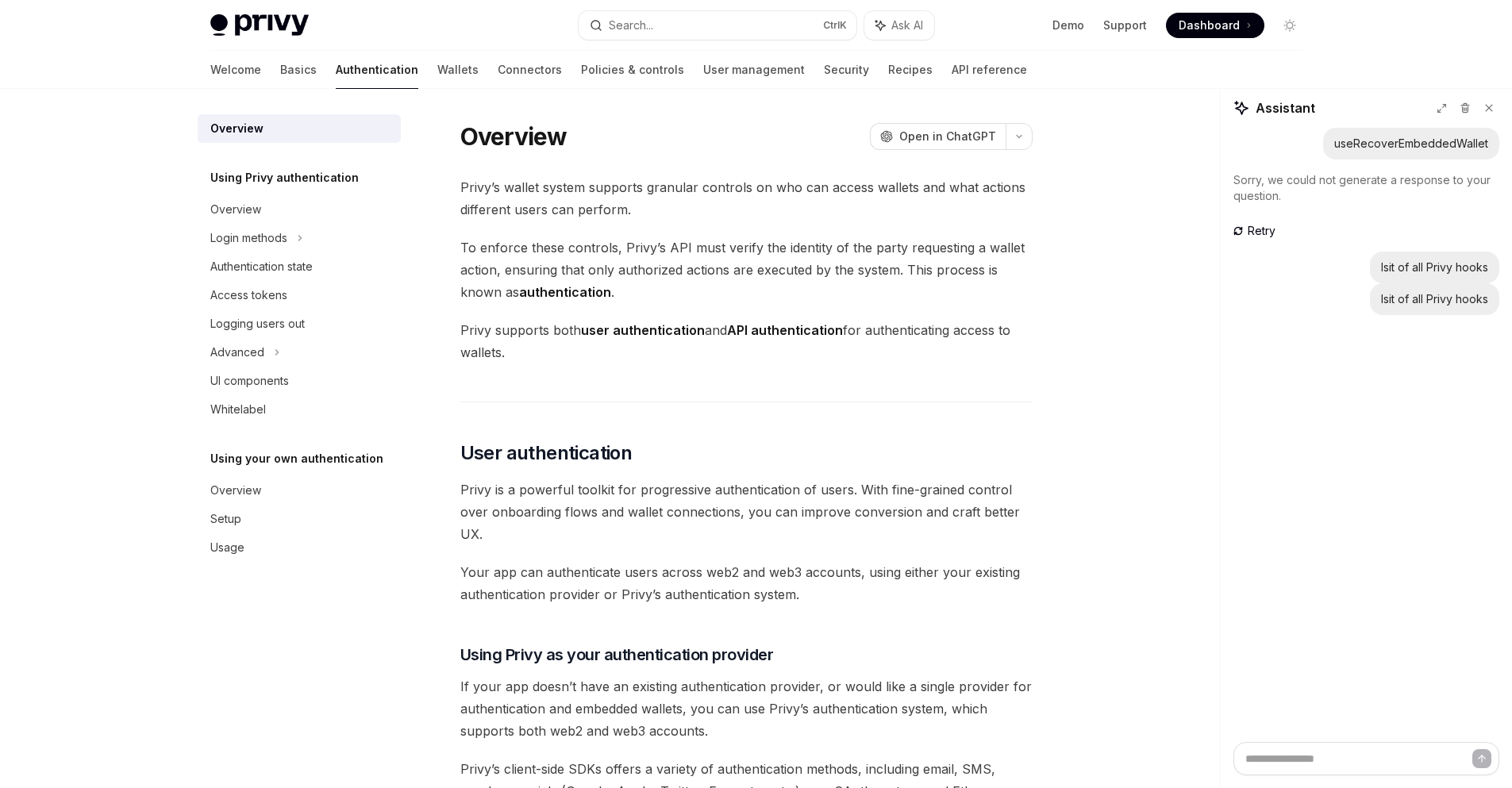 scroll, scrollTop: 0, scrollLeft: 0, axis: both 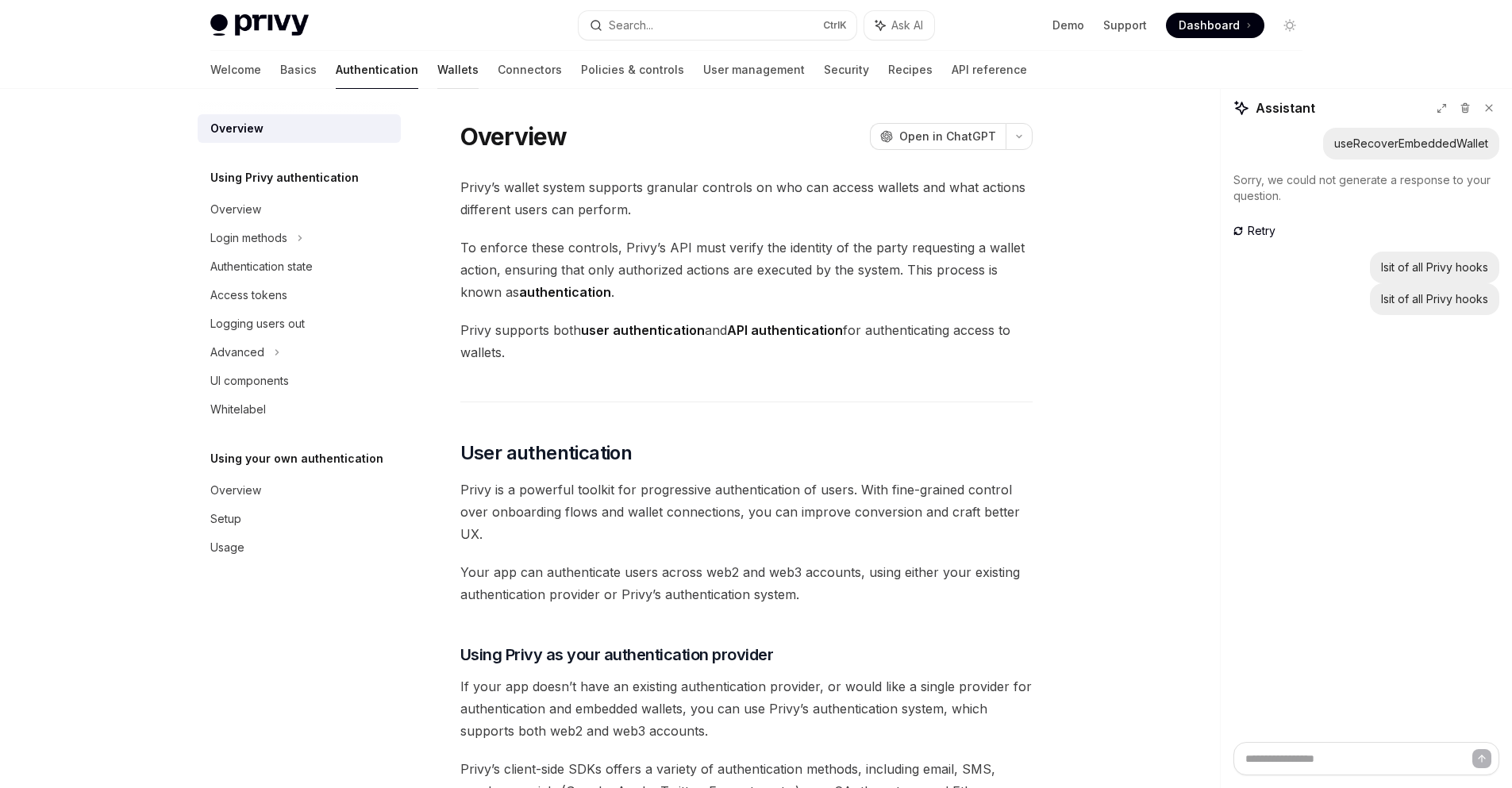 click on "Wallets" at bounding box center (458, 70) 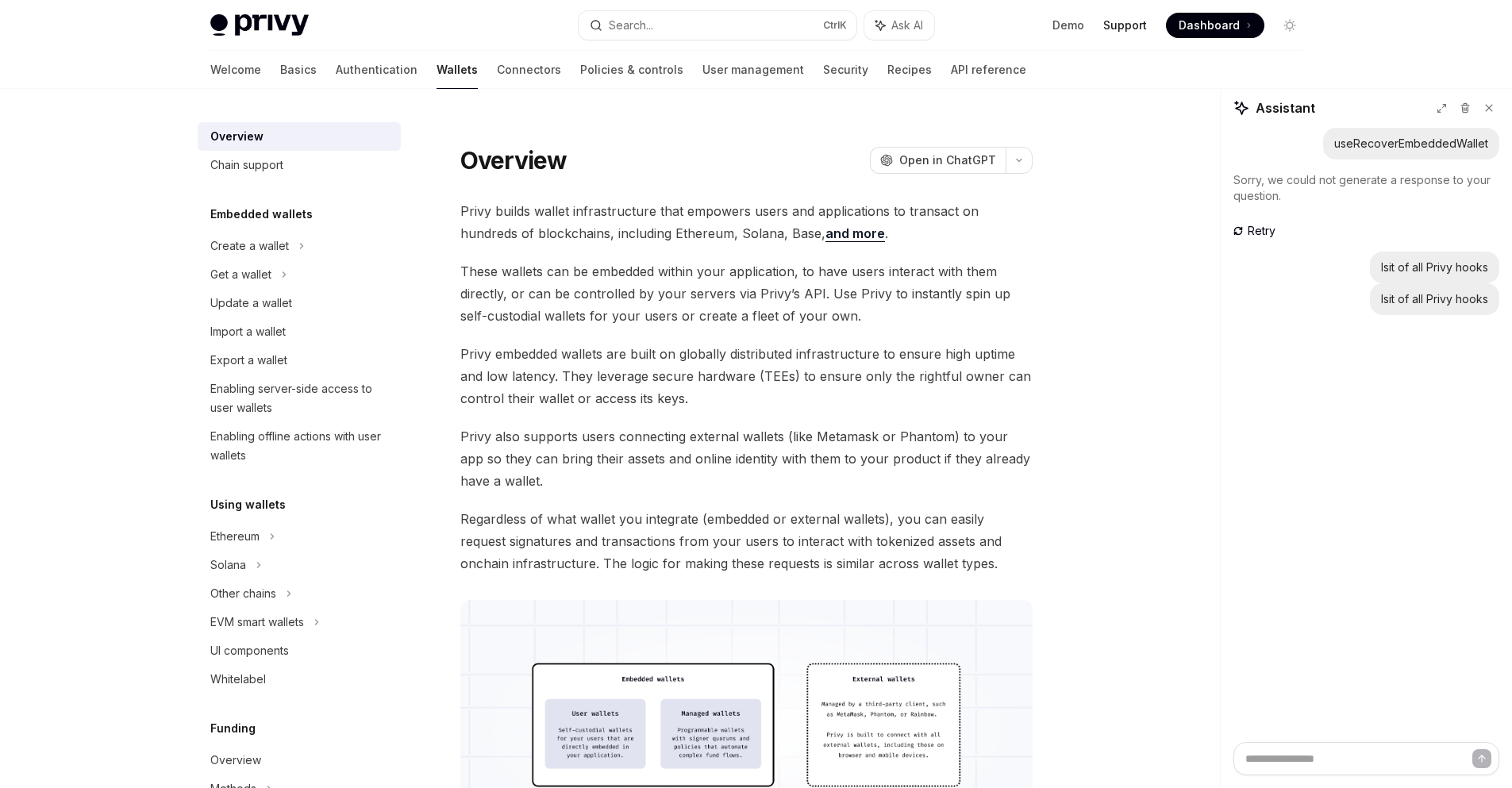 click on "Support" at bounding box center (1125, 25) 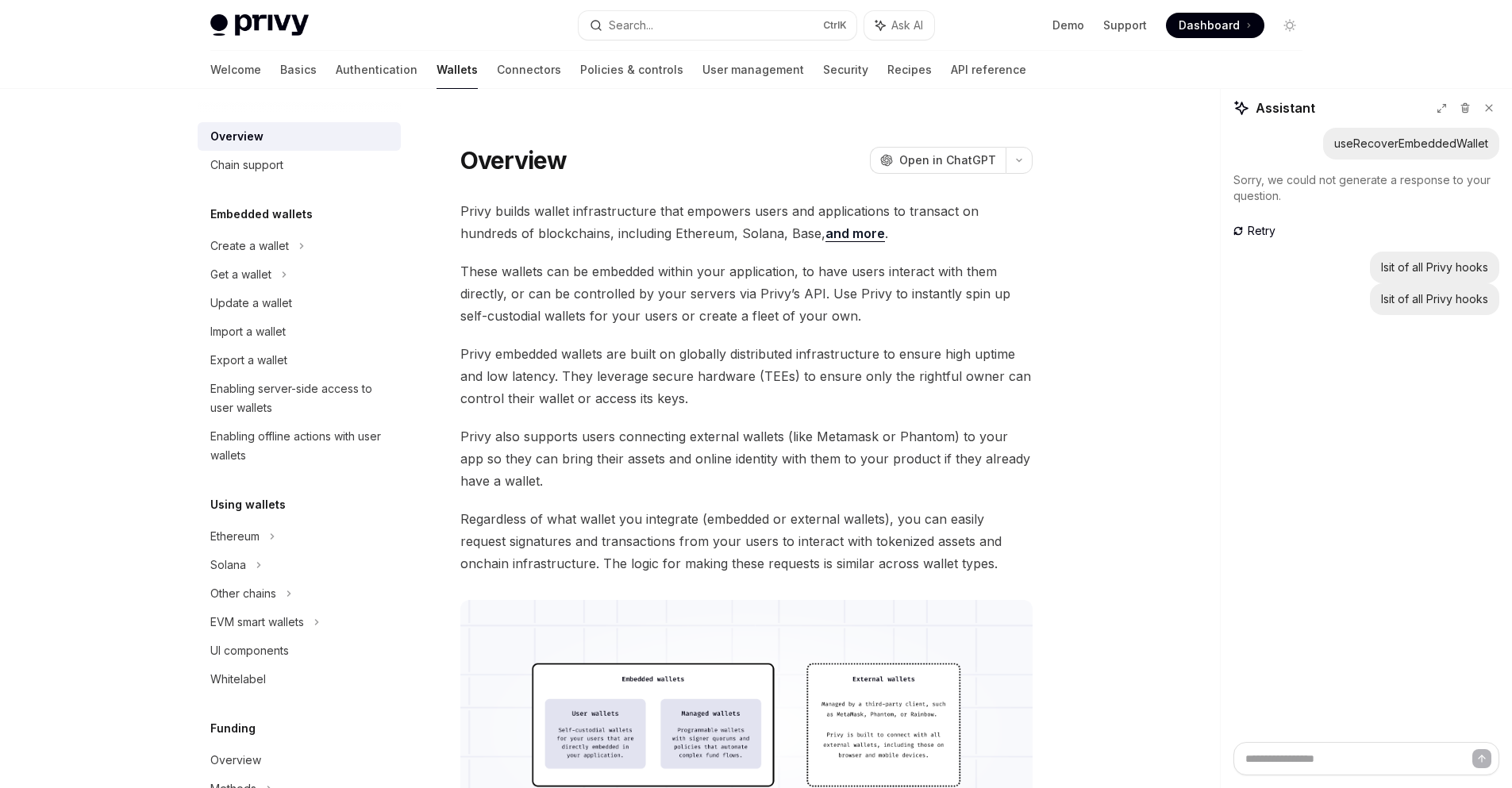 click on "and more" at bounding box center (855, 233) 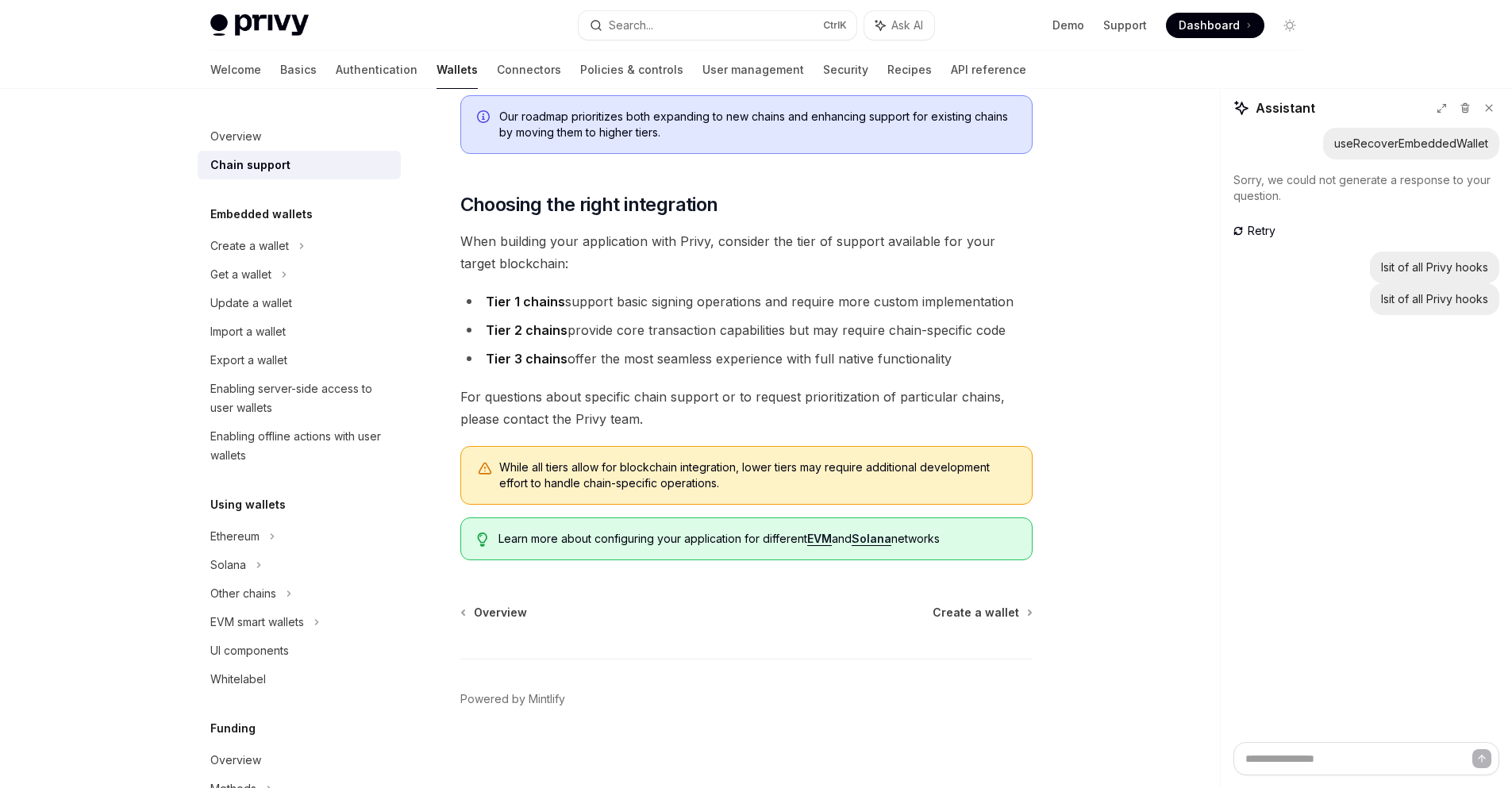 scroll, scrollTop: 1732, scrollLeft: 0, axis: vertical 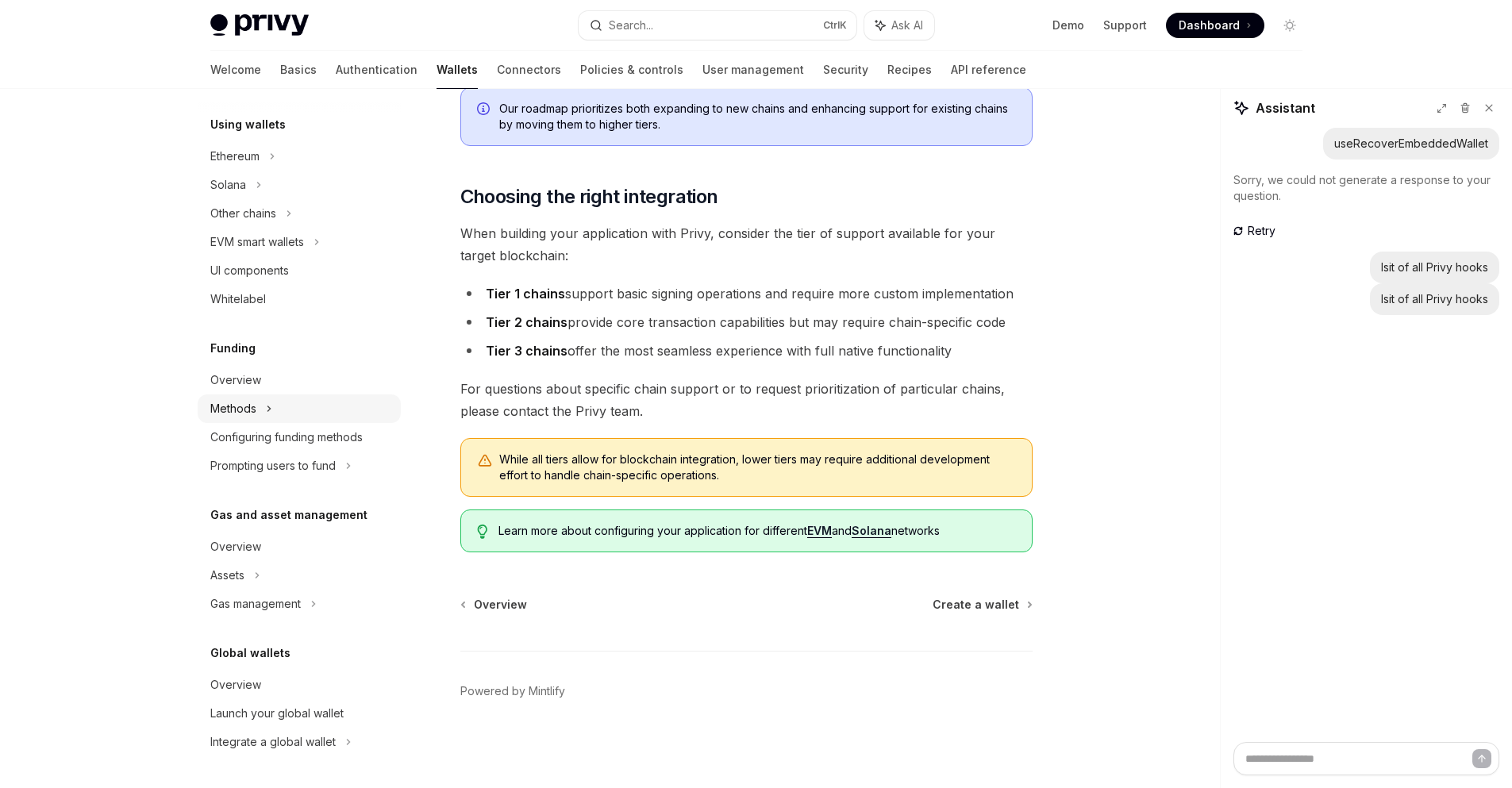 click on "Methods" at bounding box center (240, -106) 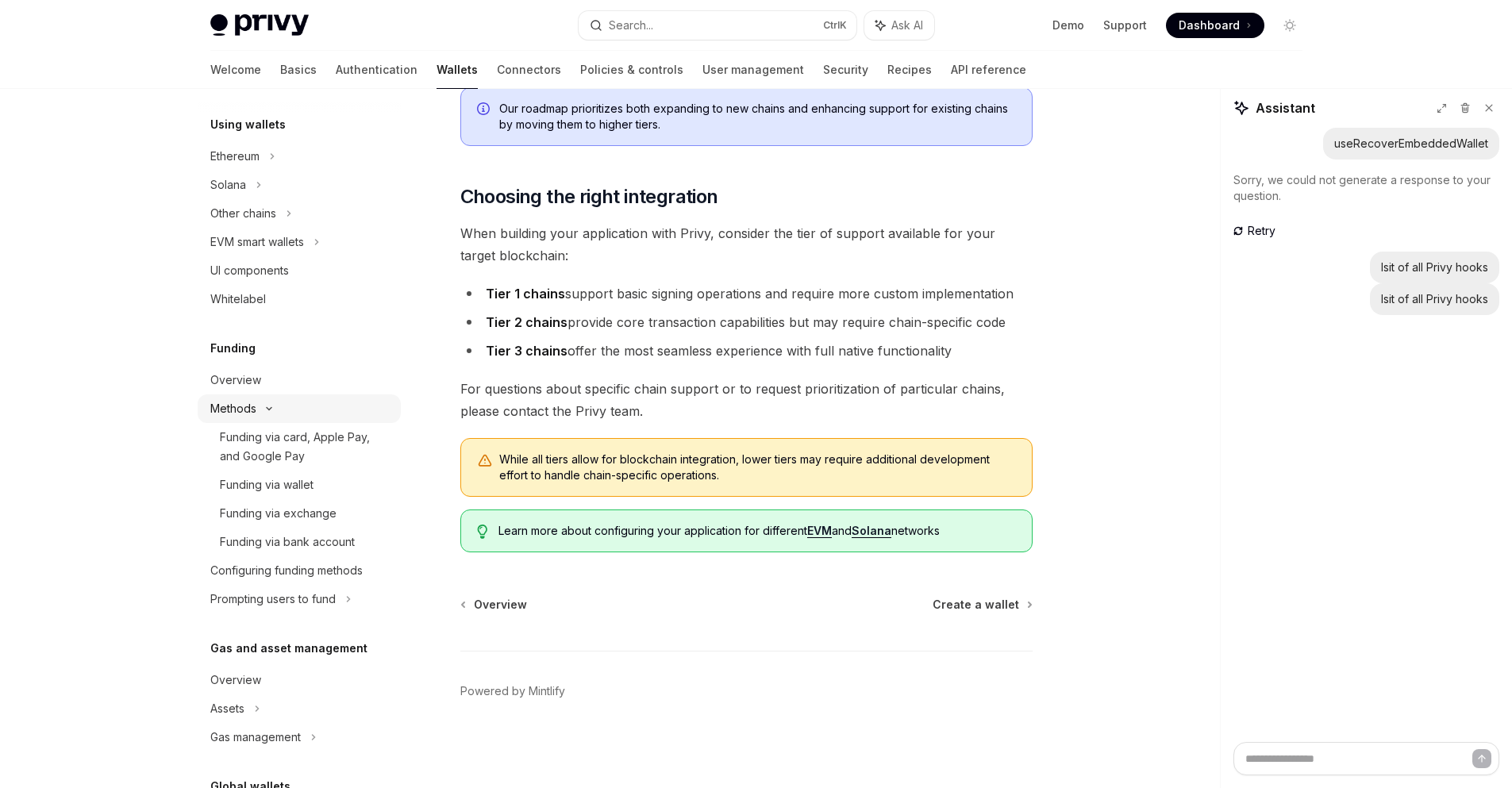 scroll, scrollTop: 0, scrollLeft: 0, axis: both 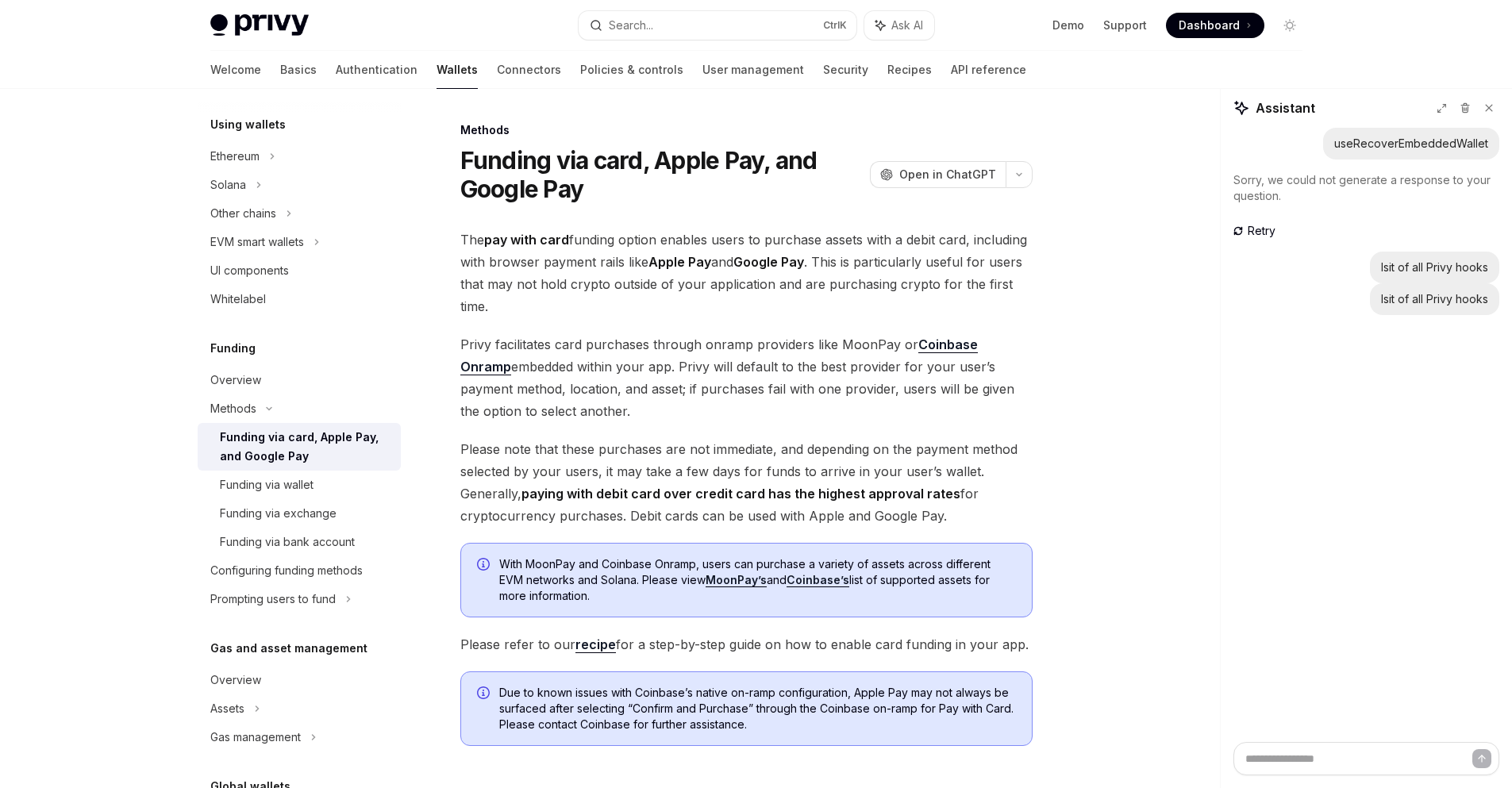 click on "Funding via card, Apple Pay, and Google Pay" at bounding box center (306, 447) 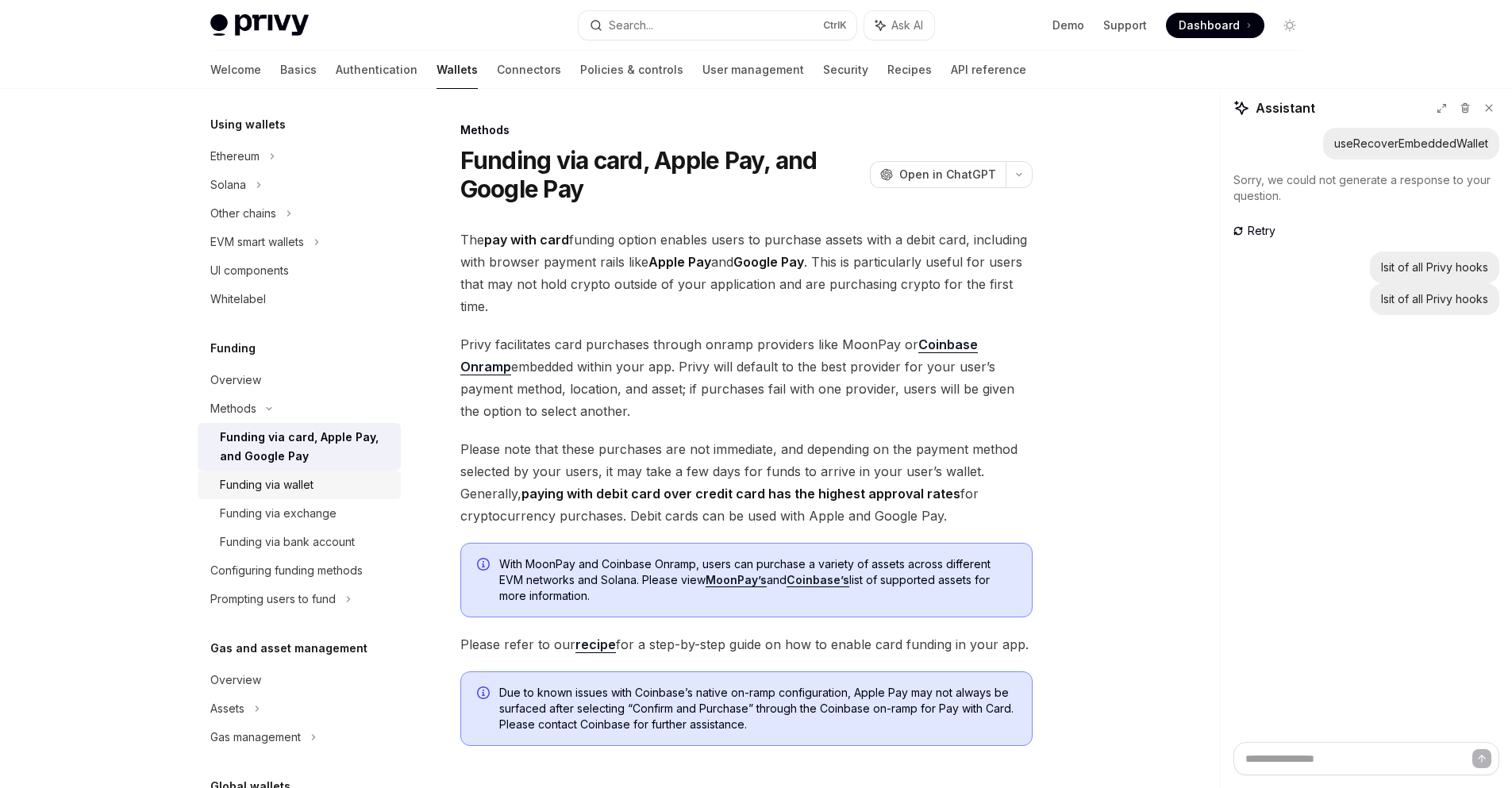 click on "Funding via wallet" at bounding box center [267, 485] 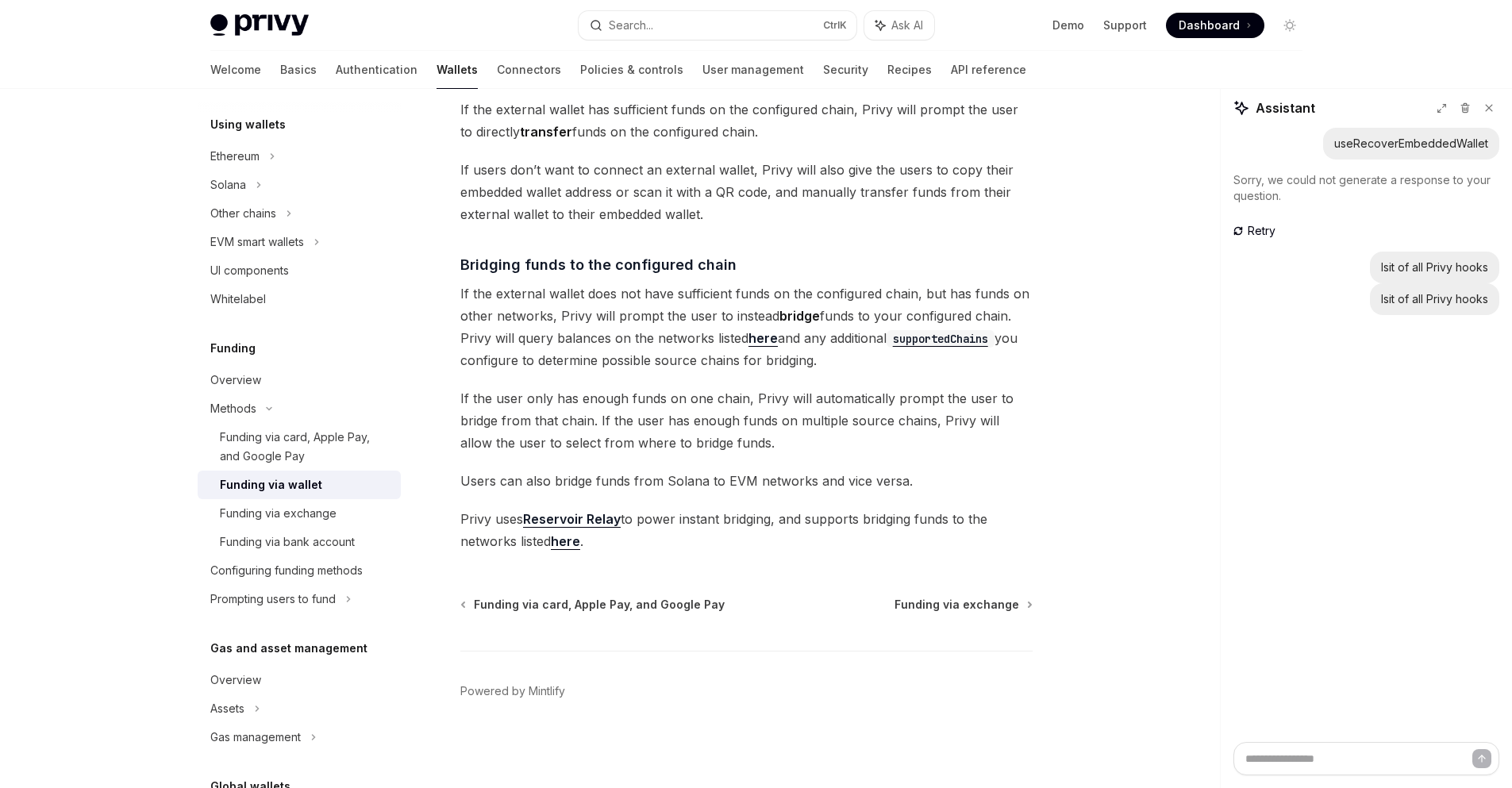scroll, scrollTop: 0, scrollLeft: 0, axis: both 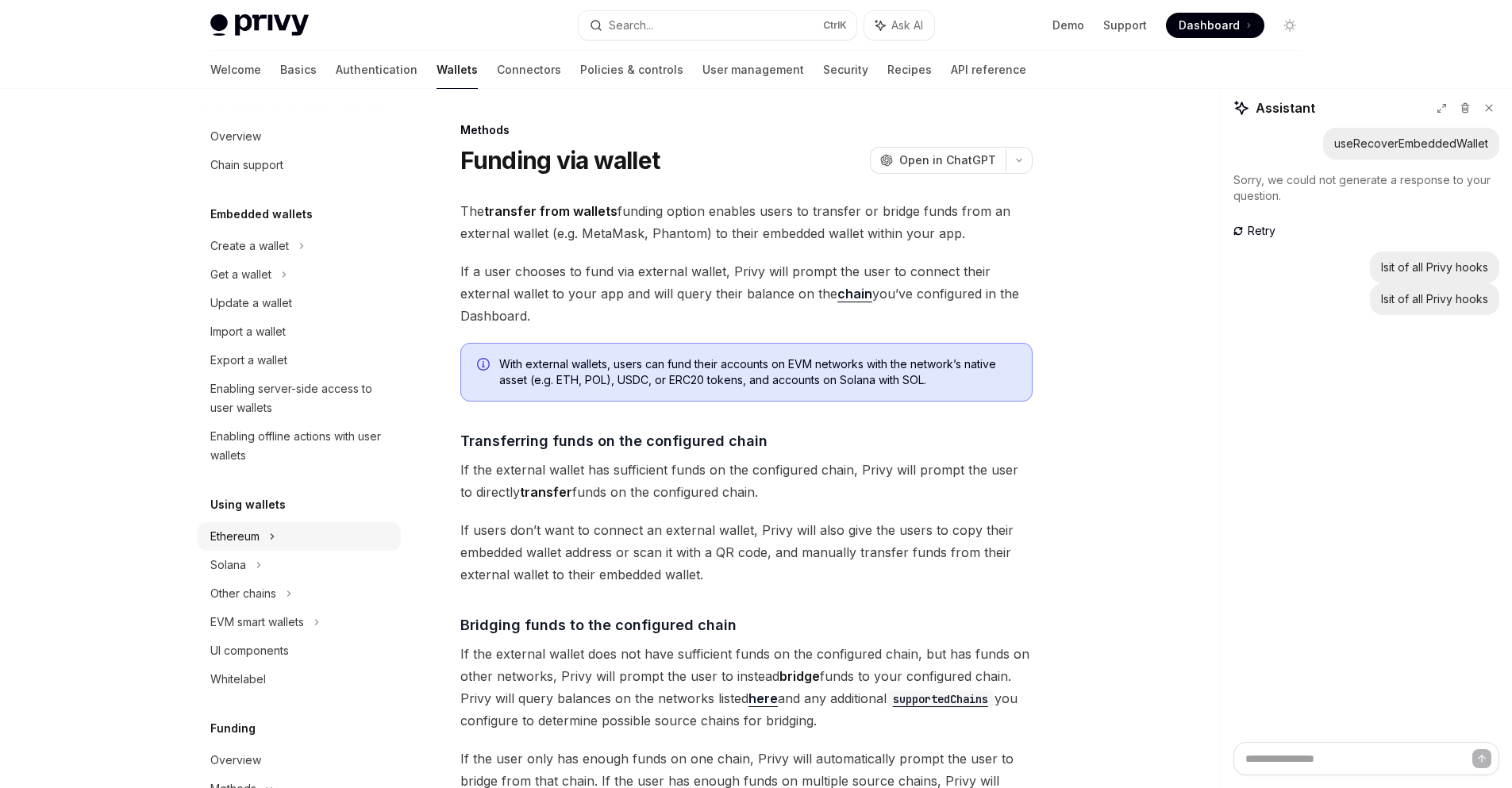 click on "Ethereum" at bounding box center (249, 246) 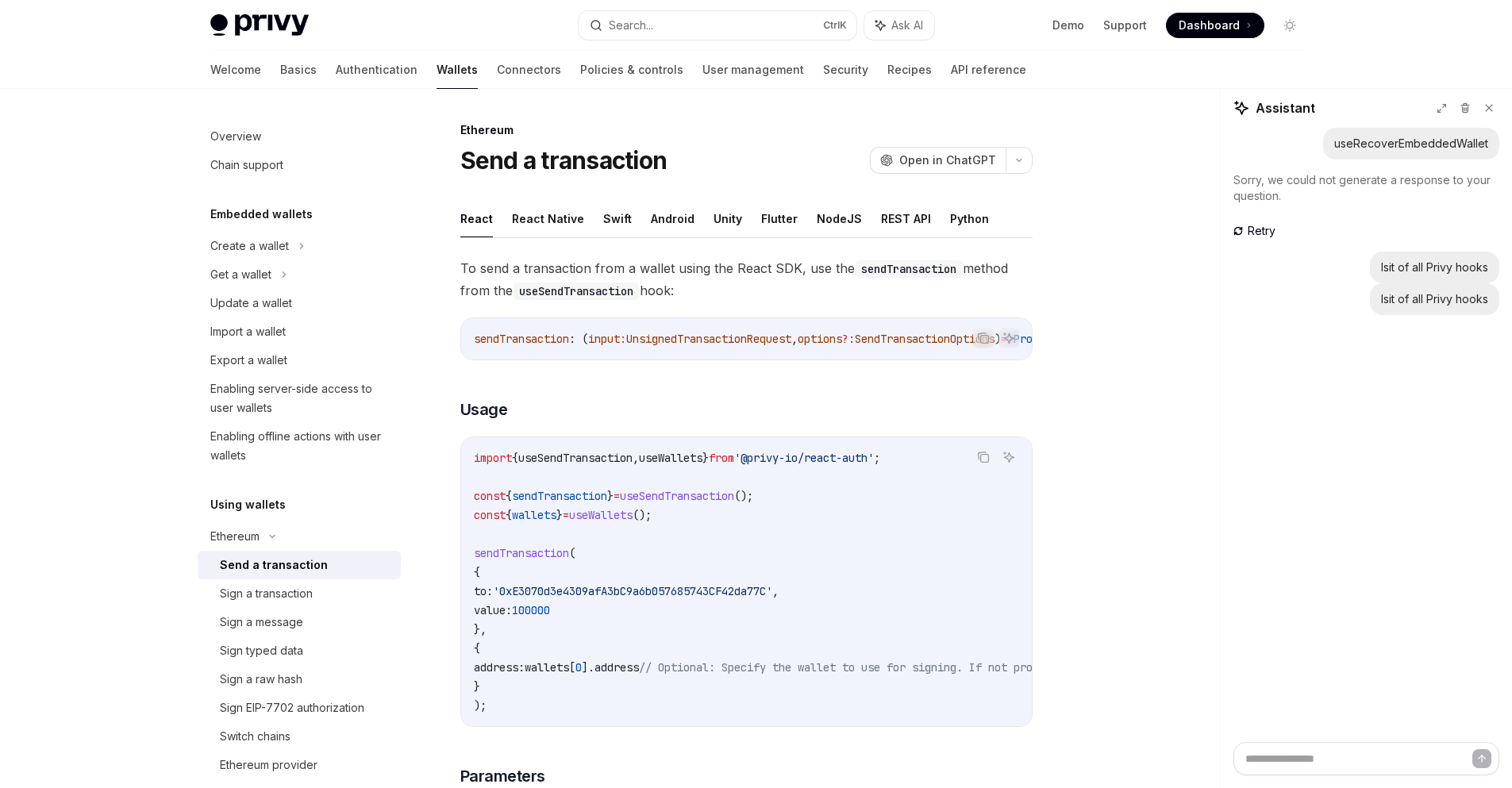 click on "Send a transaction" at bounding box center [274, 565] 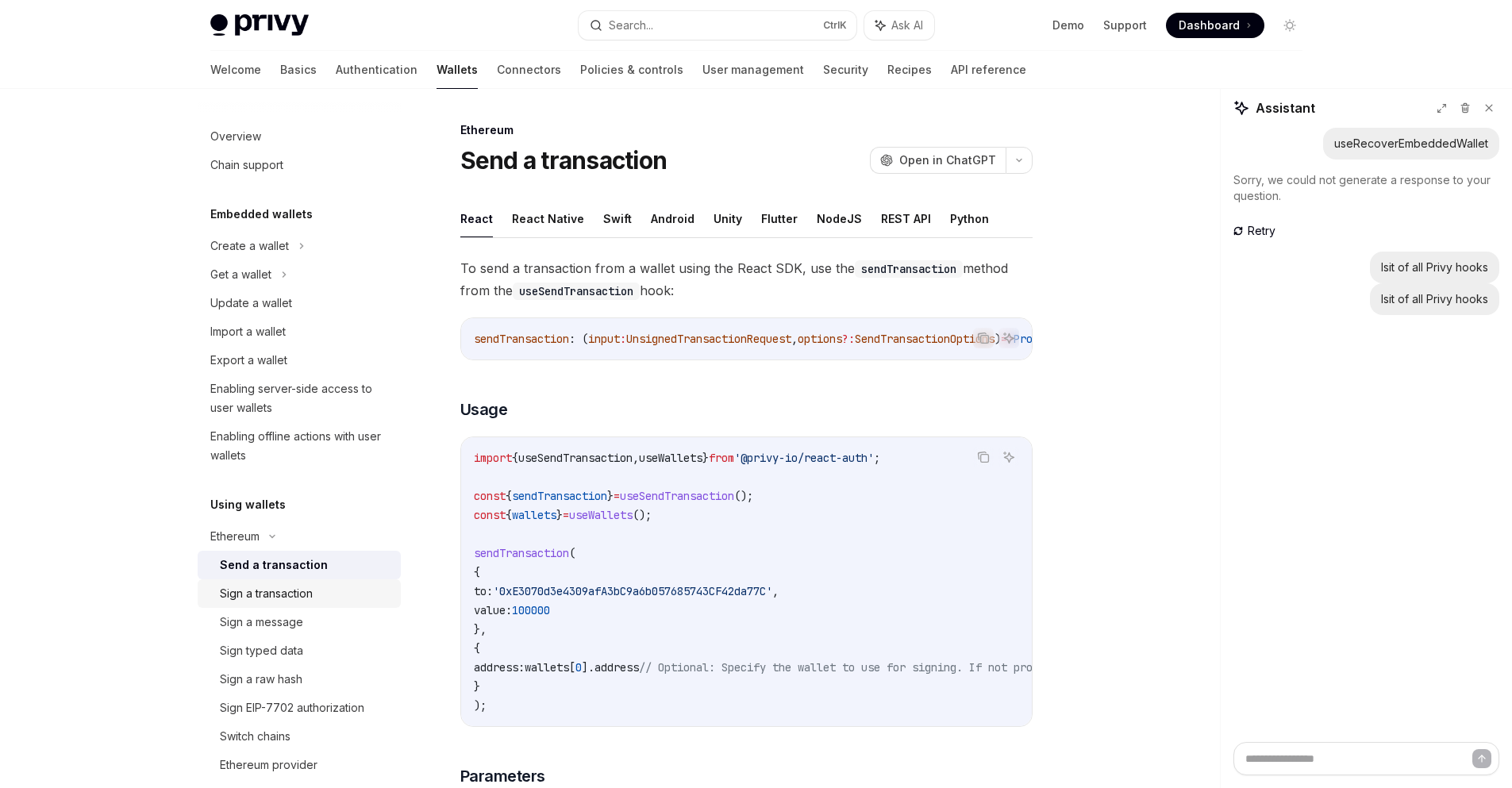 click on "Sign a transaction" at bounding box center [266, 594] 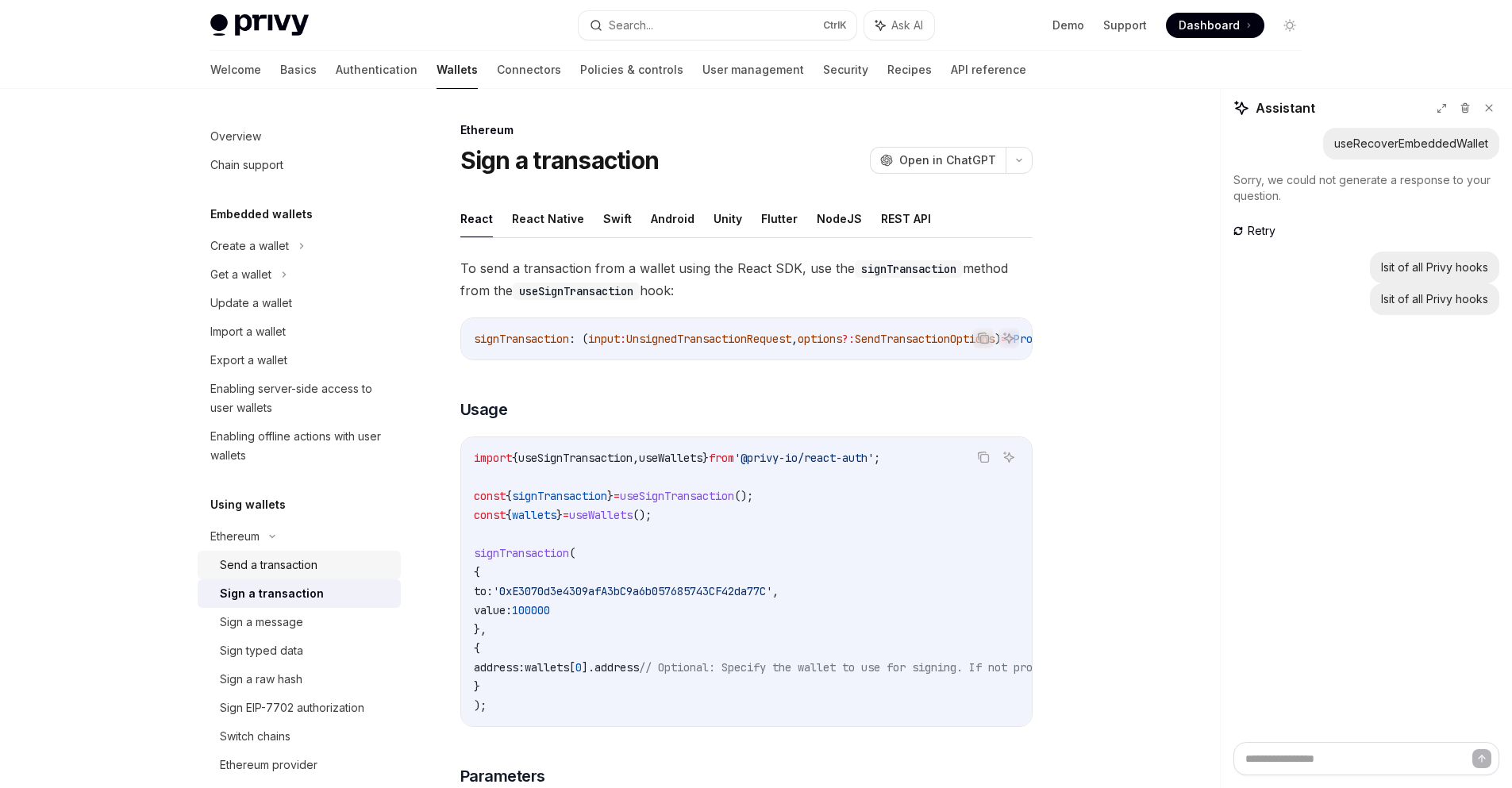 scroll, scrollTop: 185, scrollLeft: 0, axis: vertical 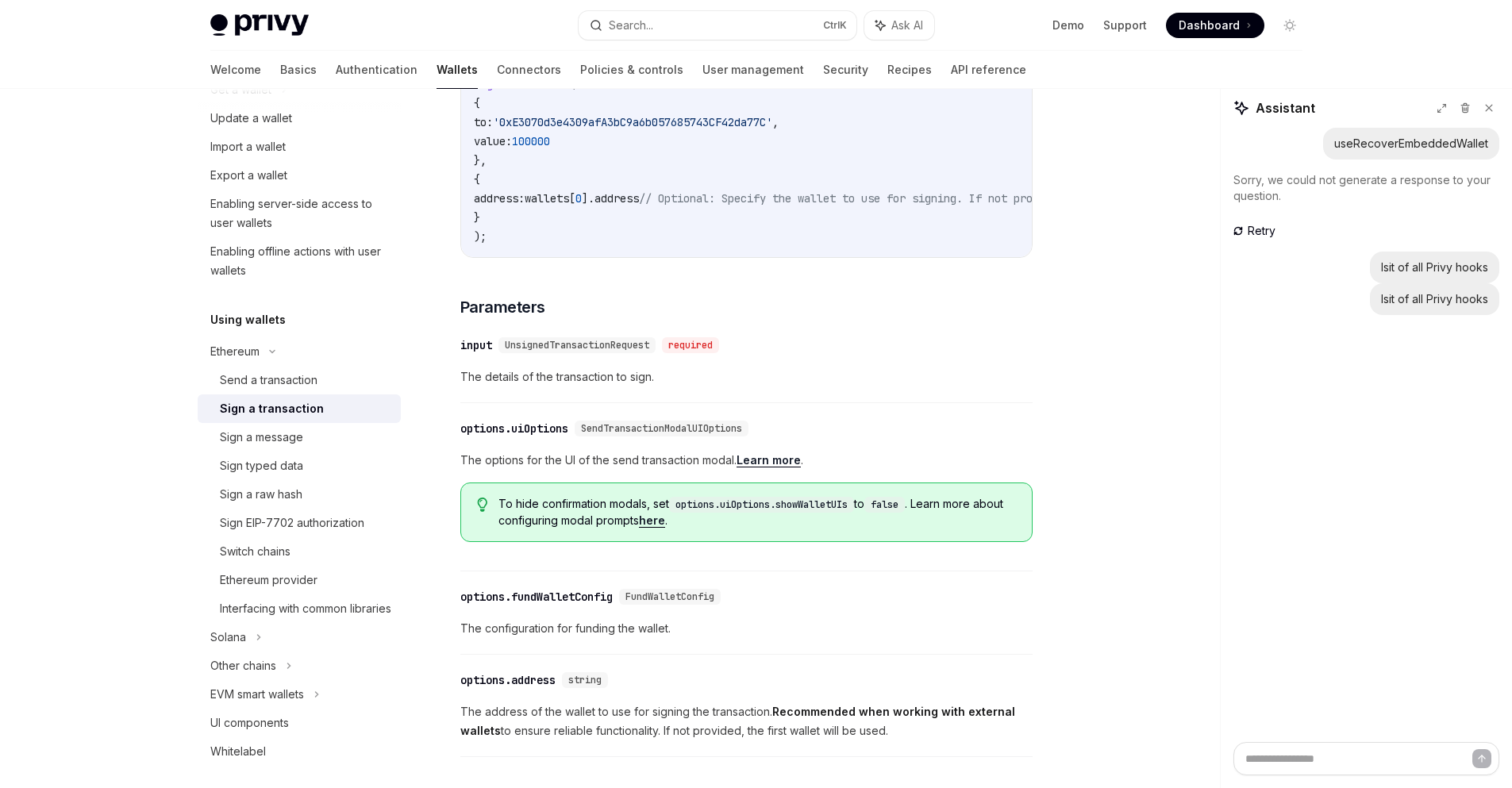 click on "Learn
more" at bounding box center [768, 460] 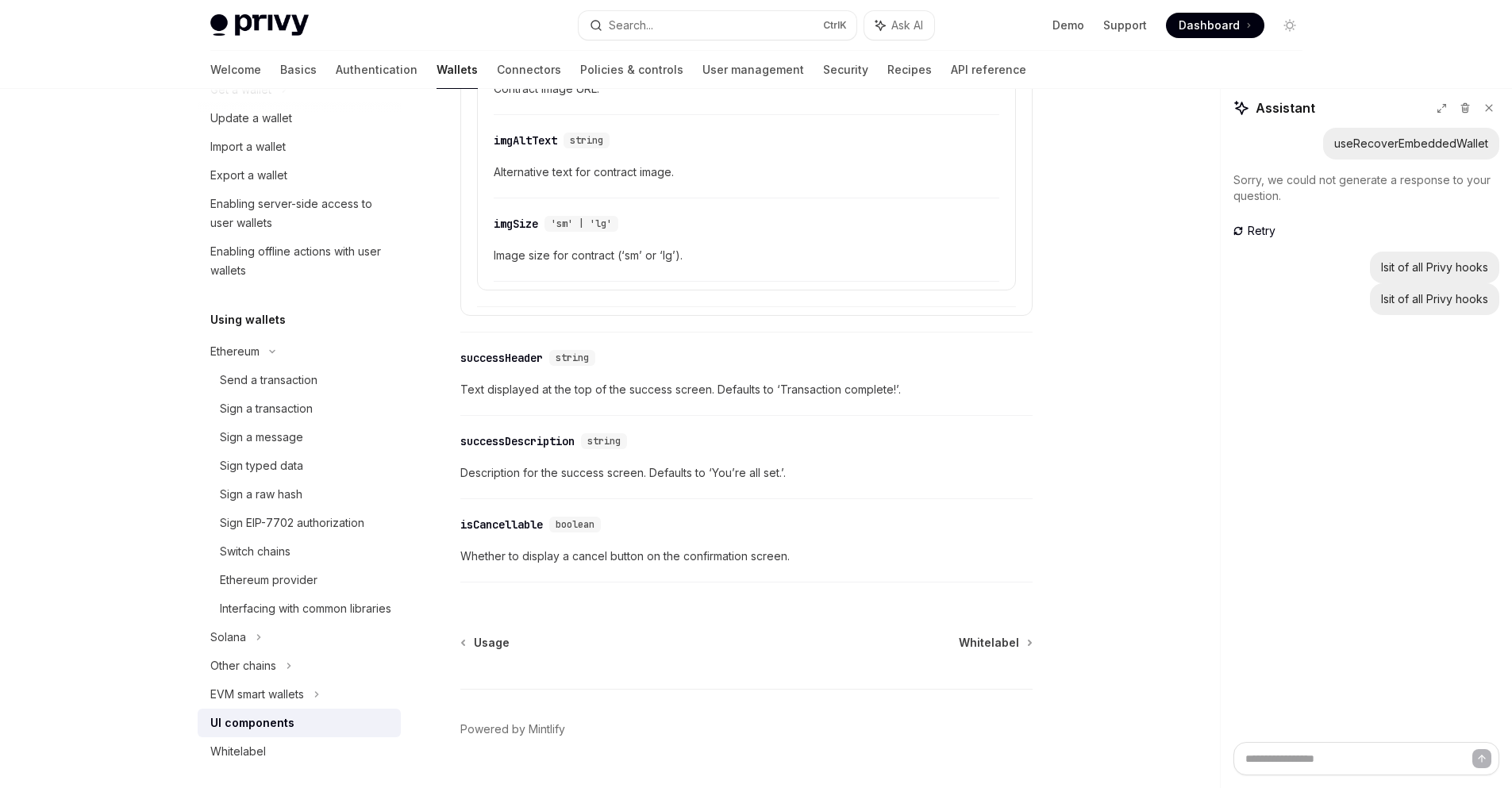 scroll, scrollTop: 2774, scrollLeft: 0, axis: vertical 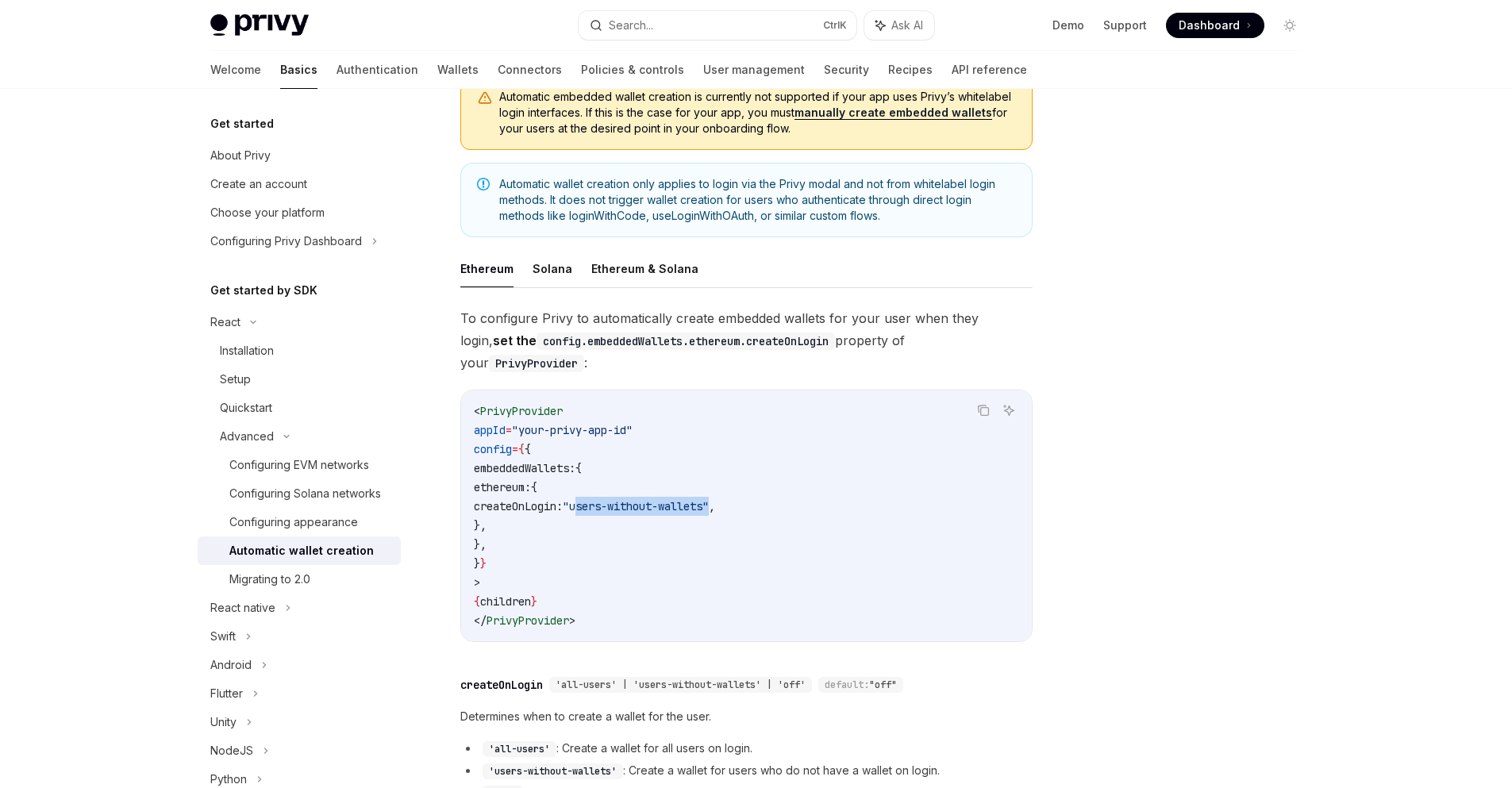 drag, startPoint x: 687, startPoint y: 483, endPoint x: 828, endPoint y: 482, distance: 141.00355 